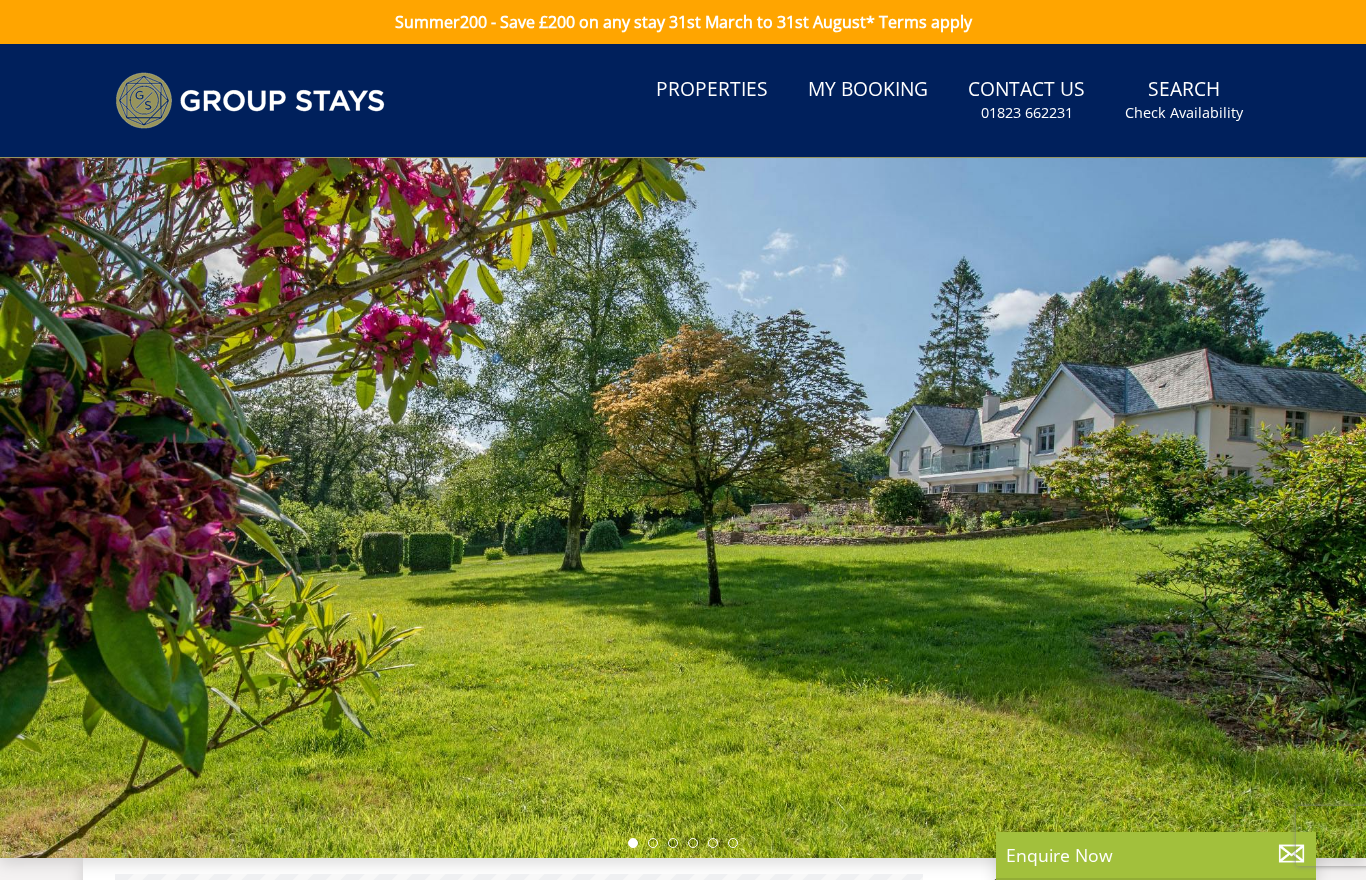 scroll, scrollTop: 0, scrollLeft: 0, axis: both 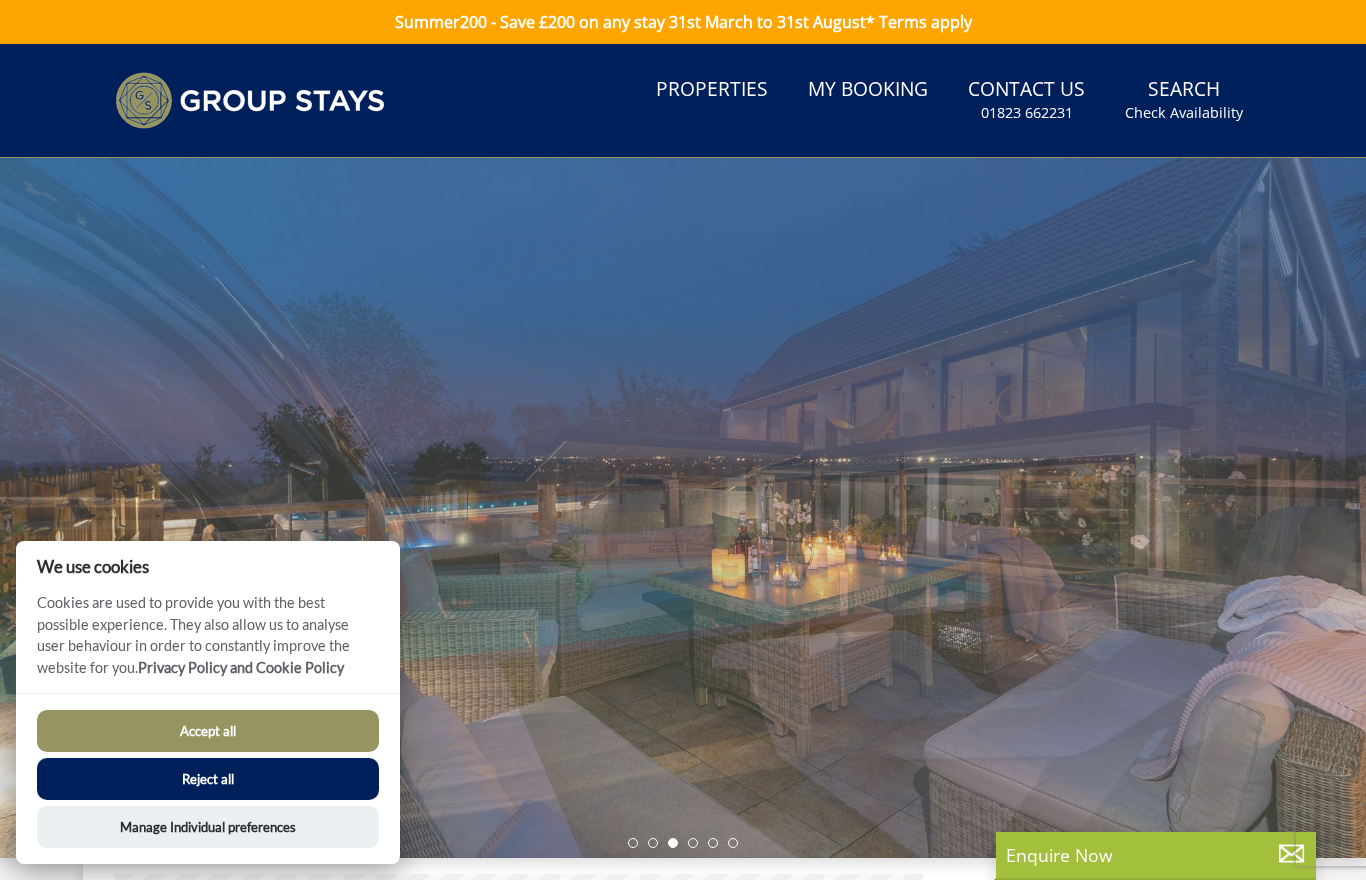 click on "Accept all" at bounding box center (208, 731) 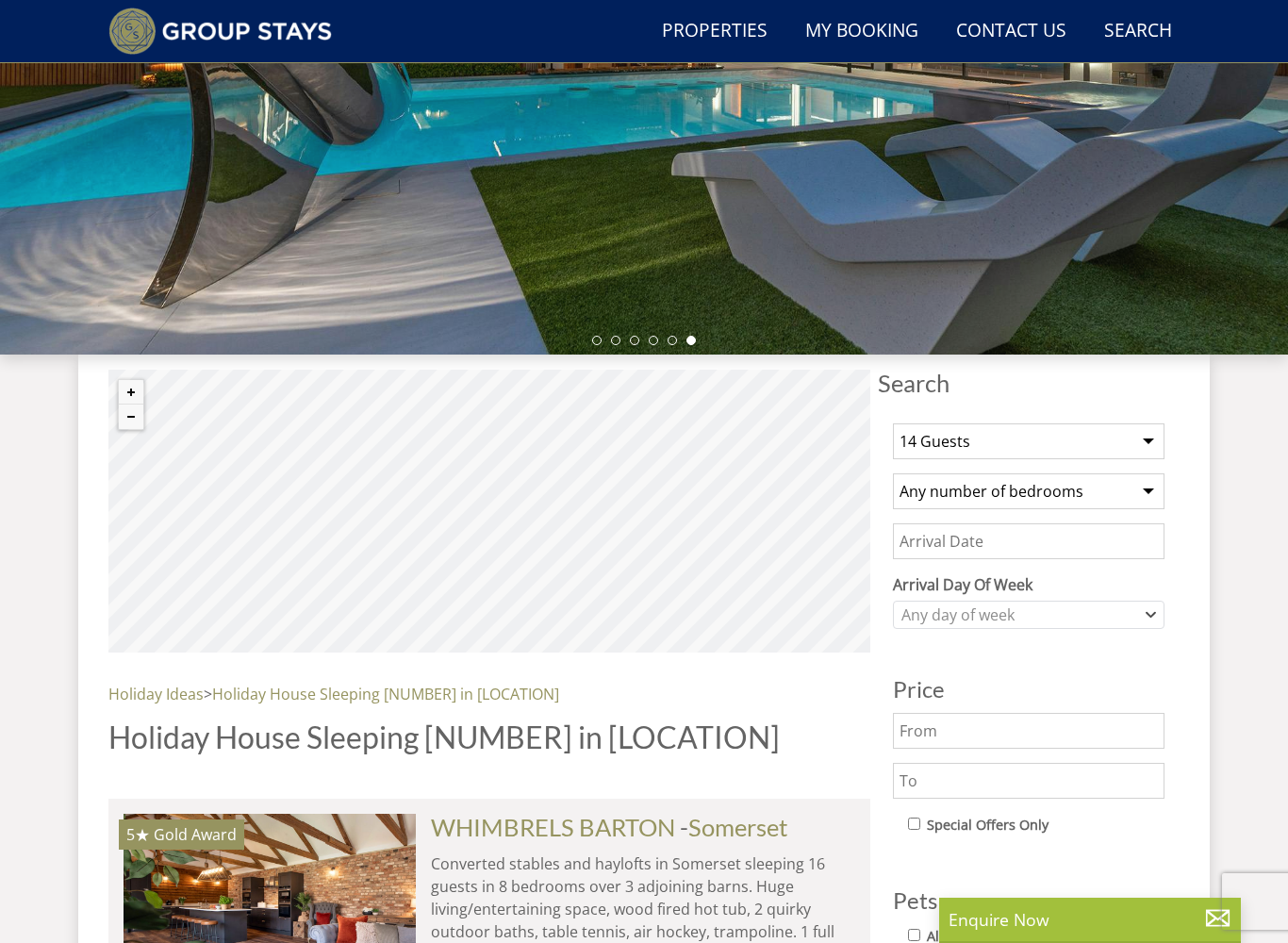 scroll, scrollTop: 414, scrollLeft: 0, axis: vertical 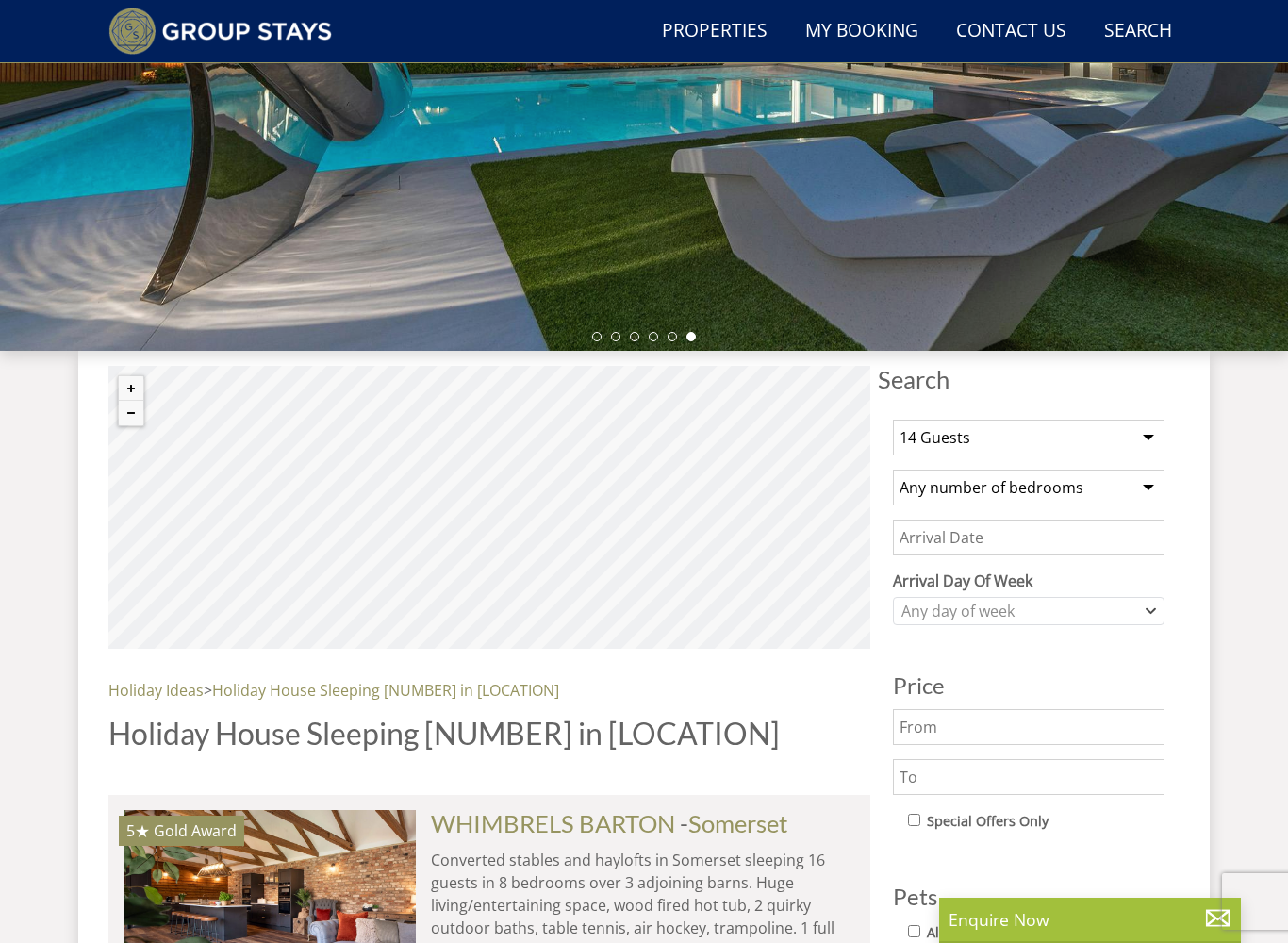 click on "Any number of bedrooms
4 Bedrooms
5 Bedrooms
6 Bedrooms
7 Bedrooms
8 Bedrooms
9 Bedrooms
10 Bedrooms
11 Bedrooms
12 Bedrooms
13 Bedrooms
14 Bedrooms
15 Bedrooms
16 Bedrooms" at bounding box center [1029, 488] 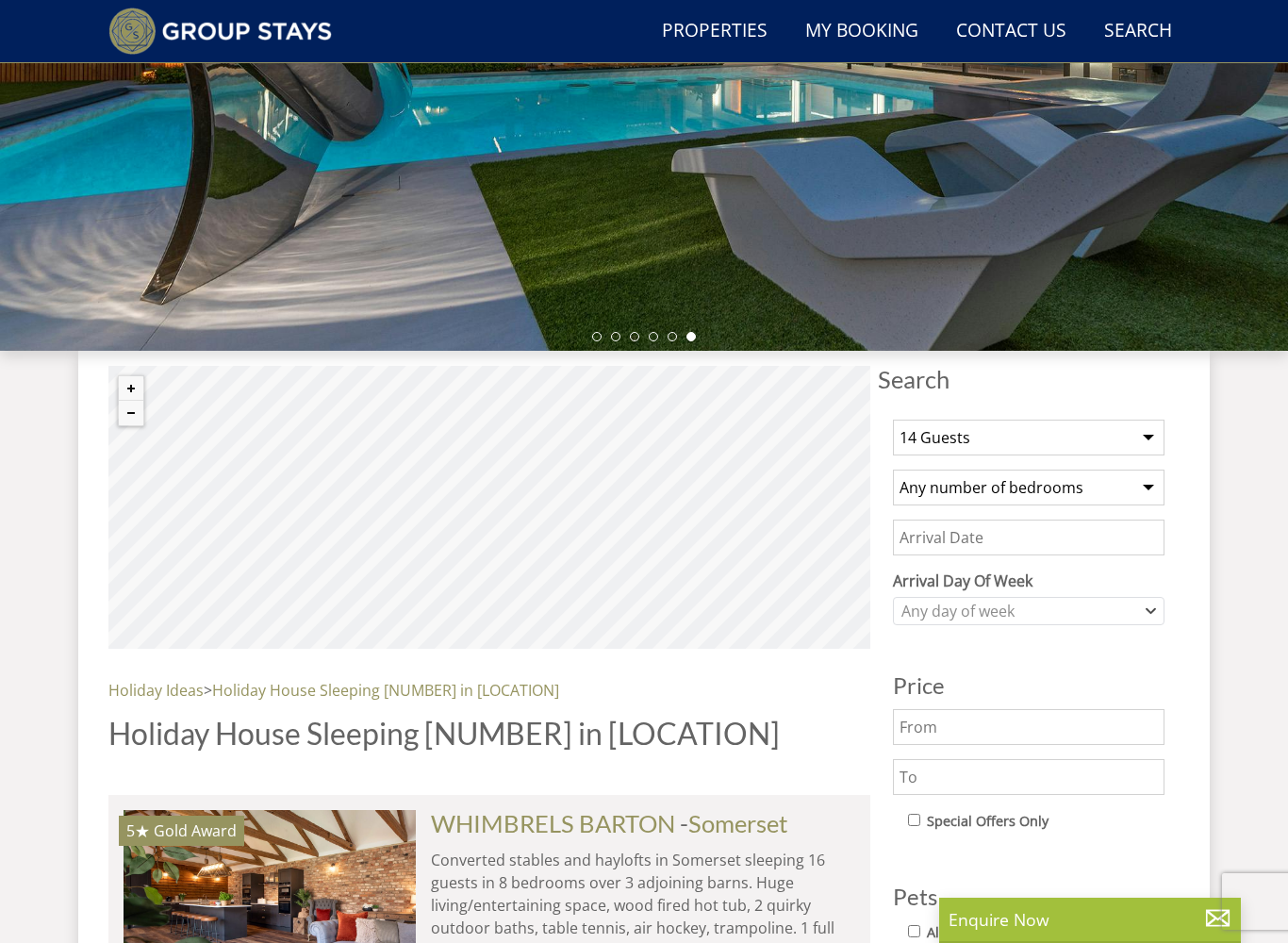 select on "7" 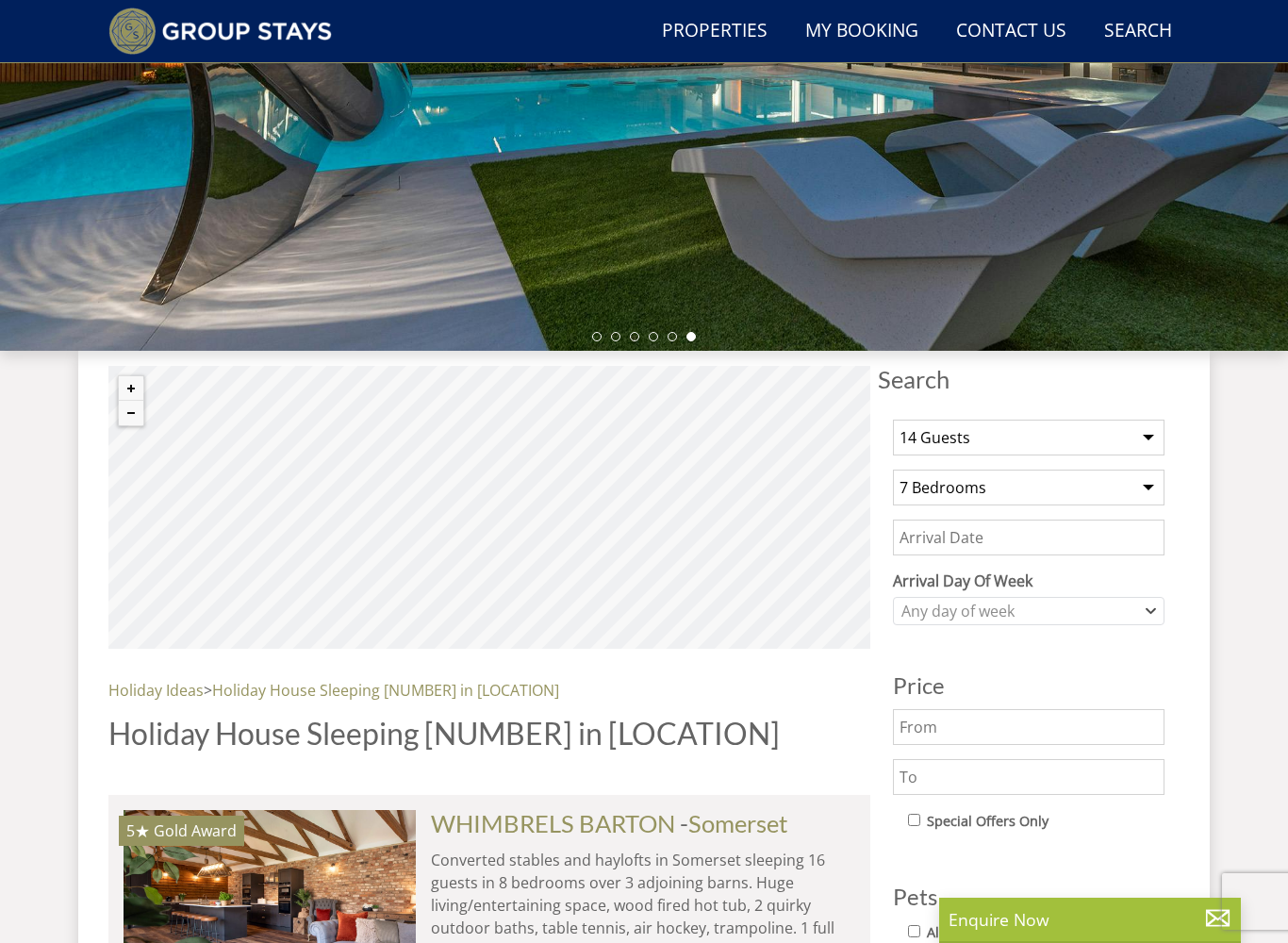 click on "Date" at bounding box center [1029, 538] 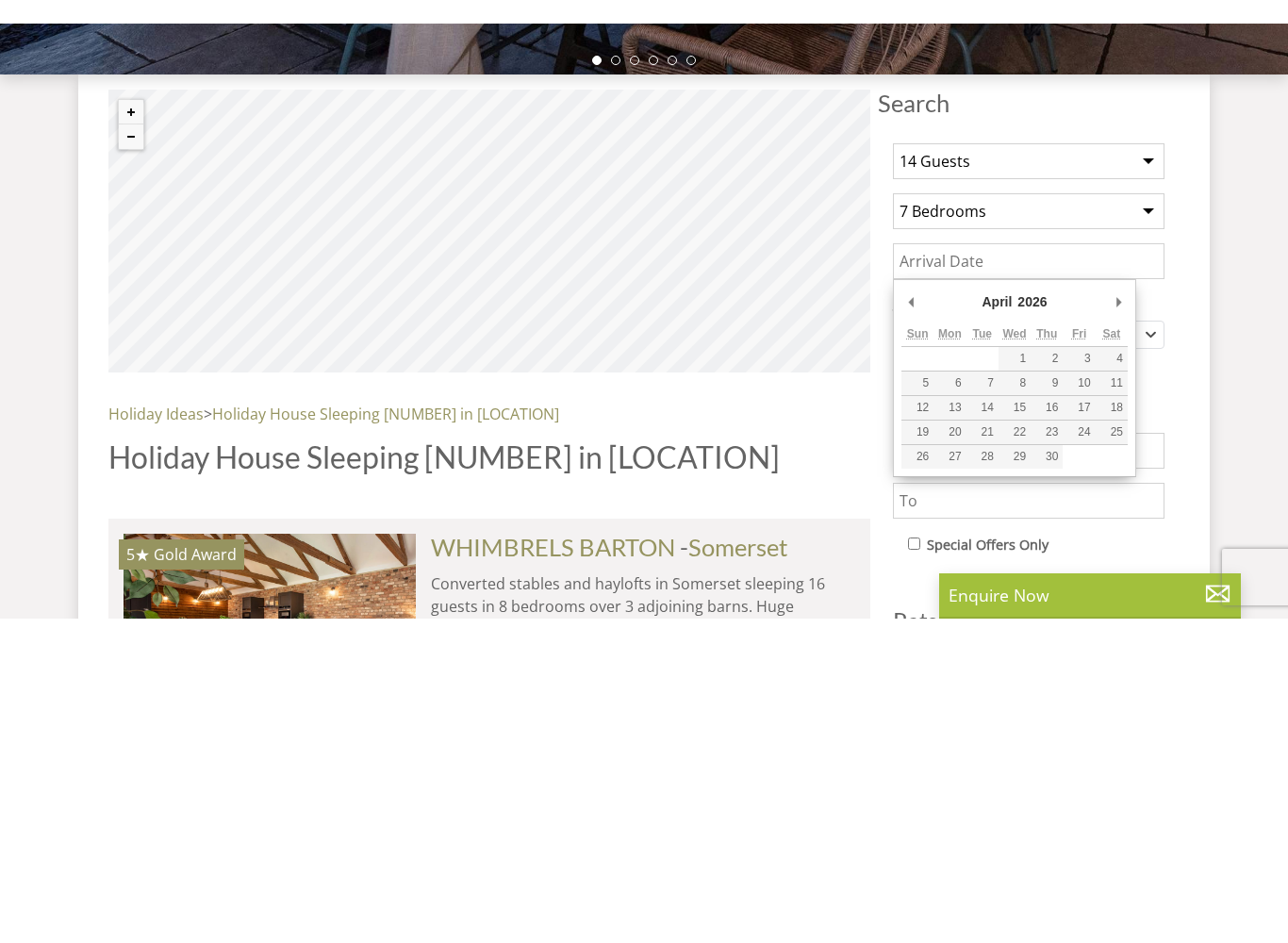 scroll, scrollTop: 715, scrollLeft: 0, axis: vertical 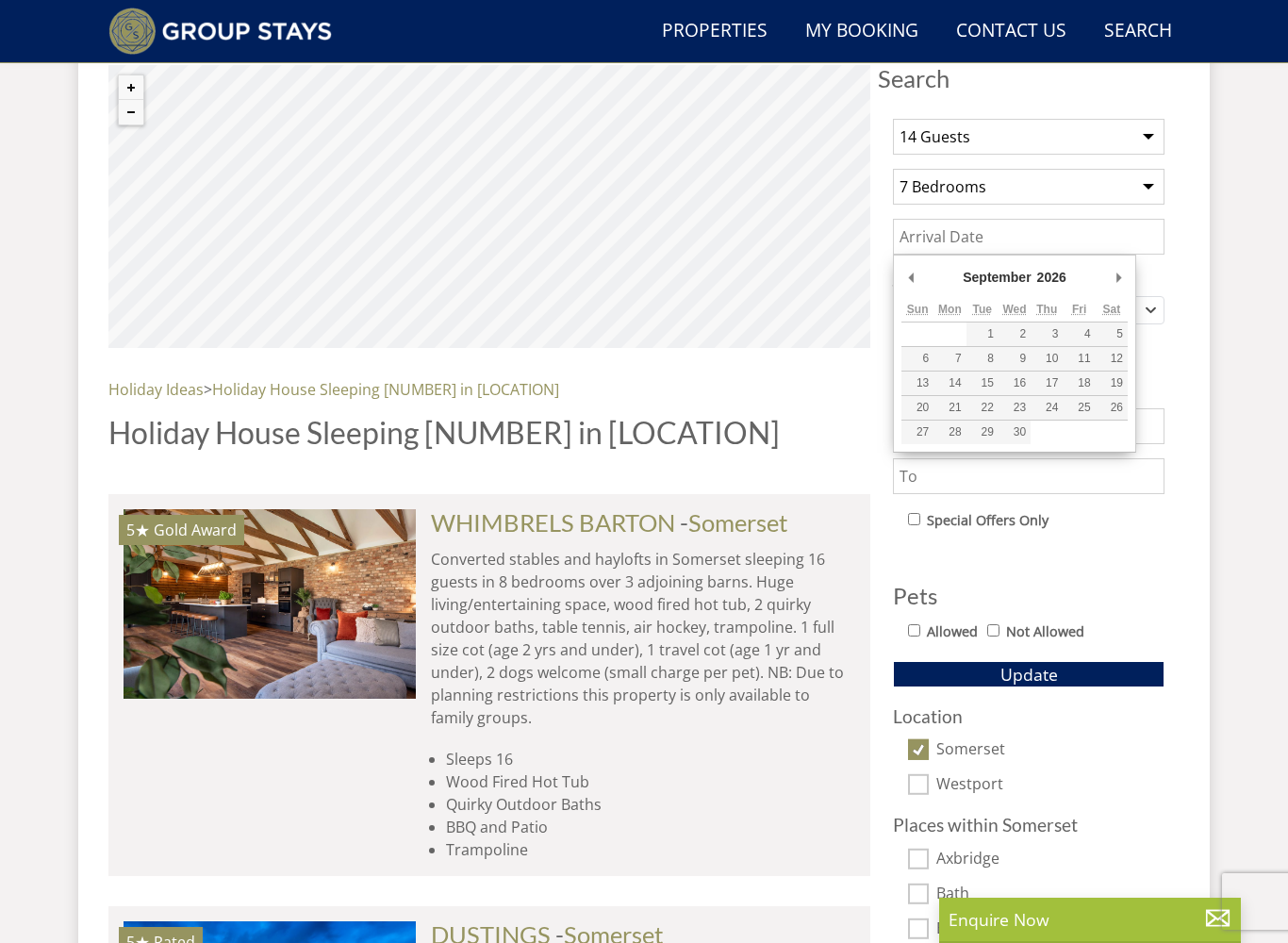 type on "[DATE]" 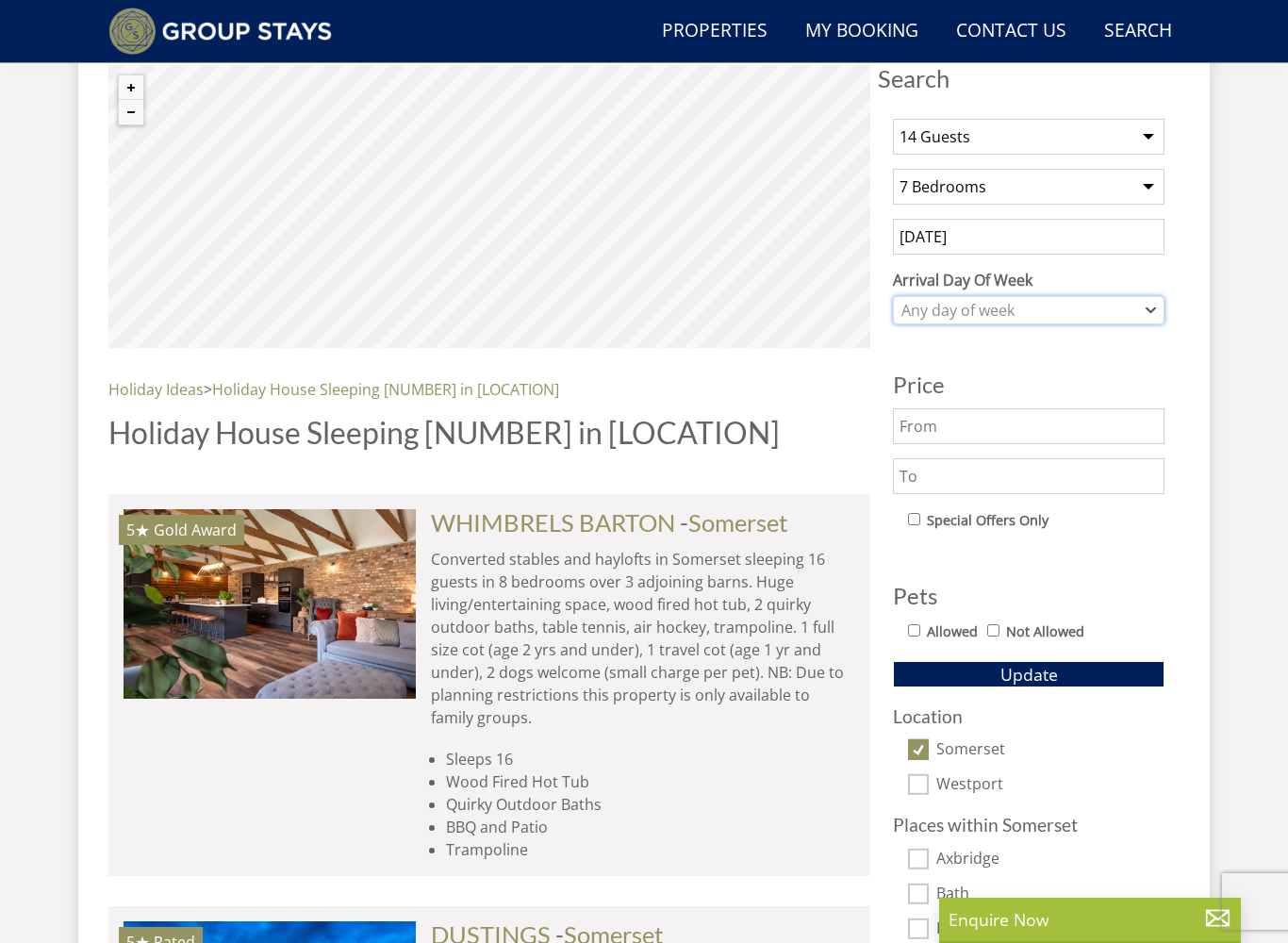 click on "Any day of week" at bounding box center (1018, 310) 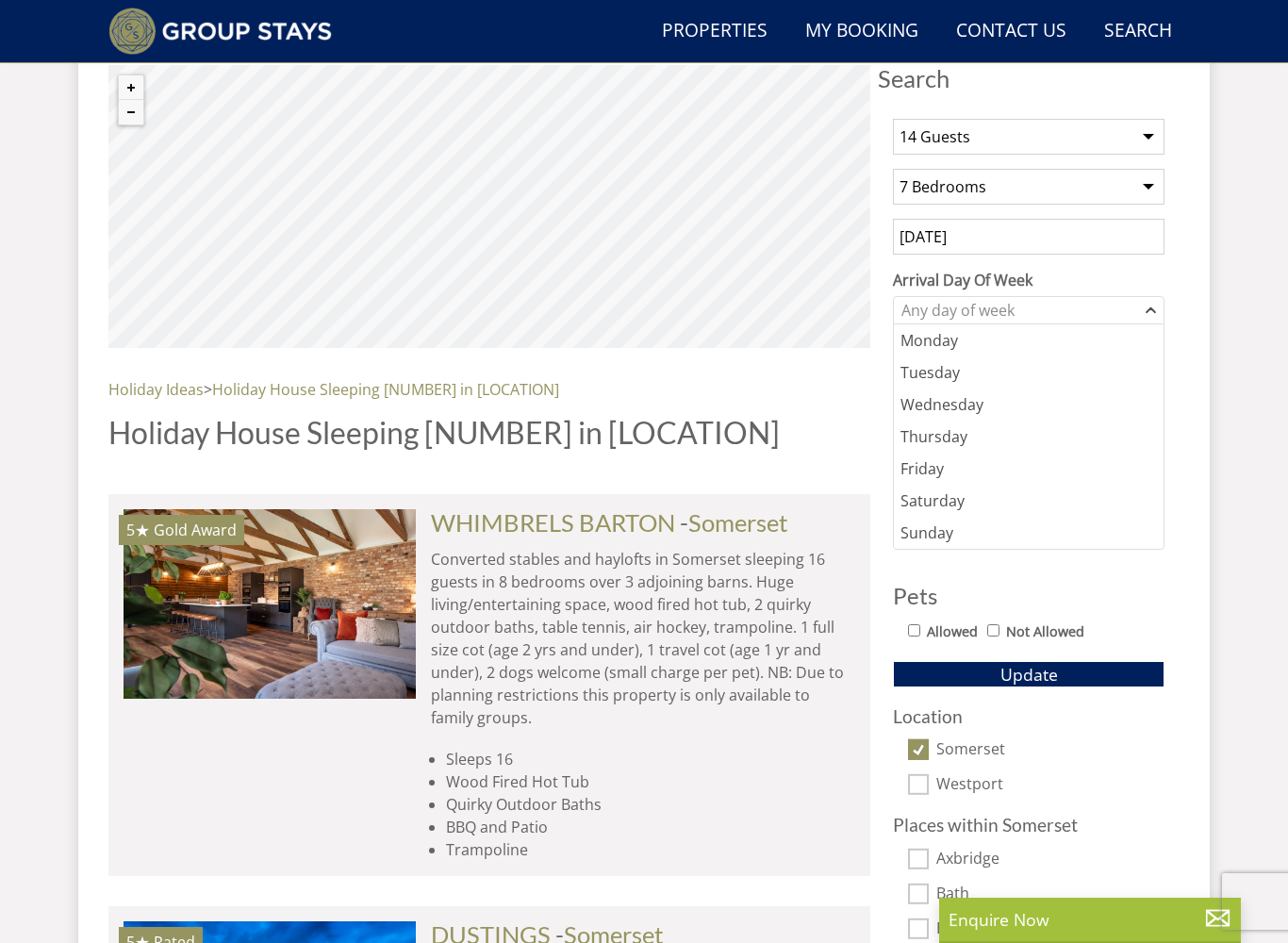 click on "[NUMBER] Guest
[NUMBER] Guests
[NUMBER] Guests
[NUMBER] Guests
[NUMBER] Guests
[NUMBER] Guests
[NUMBER] Guests
[NUMBER] Guests
[NUMBER] Guests
[NUMBER] Guests
[NUMBER] Guests
[NUMBER] Guests
[NUMBER] Guests
[NUMBER] Guests
[NUMBER] Guests
[NUMBER] Guests
[NUMBER] Guests
[NUMBER] Guests
[NUMBER] Guests
[NUMBER] Guests
[NUMBER] Guests
[NUMBER] Guests
[NUMBER] Guests
[NUMBER] Guests
[NUMBER] Guests
[NUMBER] Guests
[NUMBER] Guests
[NUMBER] Guests
[NUMBER] Guests
[NUMBER] Guests
[NUMBER] Guests
[NUMBER] Guests
Any number of bedrooms
[NUMBER] Bedrooms
[NUMBER] Bedrooms
[NUMBER] Bedrooms
[NUMBER] Bedrooms
[NUMBER] Bedrooms
[NUMBER] Bedrooms
[NUMBER] Bedrooms
[NUMBER] Bedrooms
[NUMBER] Bedrooms
[NUMBER] Bedrooms
[NUMBER] Bedrooms
[NUMBER] Bedrooms
[NUMBER] Bedrooms
[DATE]
Arrival Day Of Week
Monday
Tuesday
Wednesday
Thursday
Friday
Saturday
Sunday Any day of week
Price Pets" at bounding box center (1029, 592) 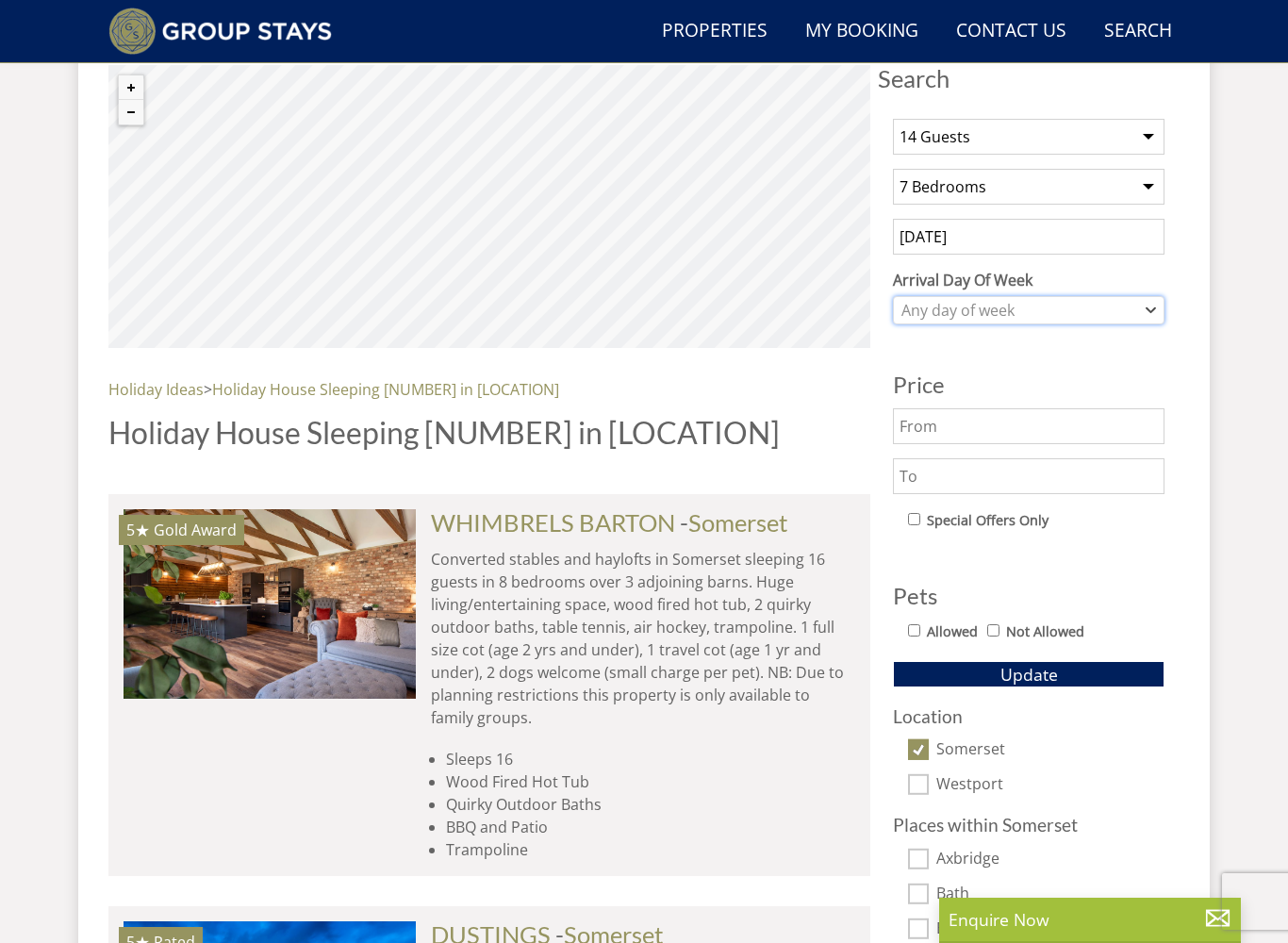 click on "Any day of week" at bounding box center [1018, 310] 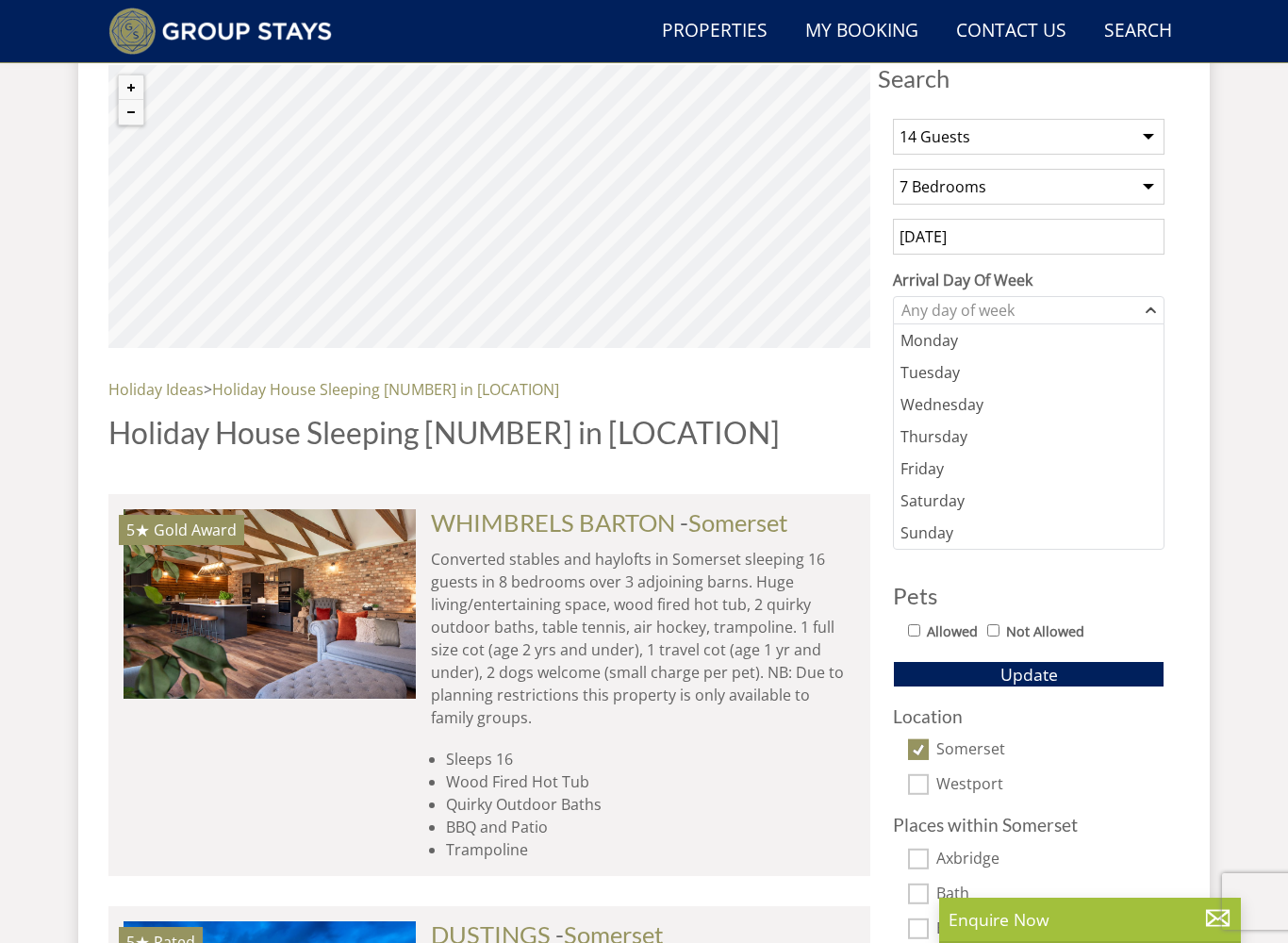click on "Friday" at bounding box center (1029, 469) 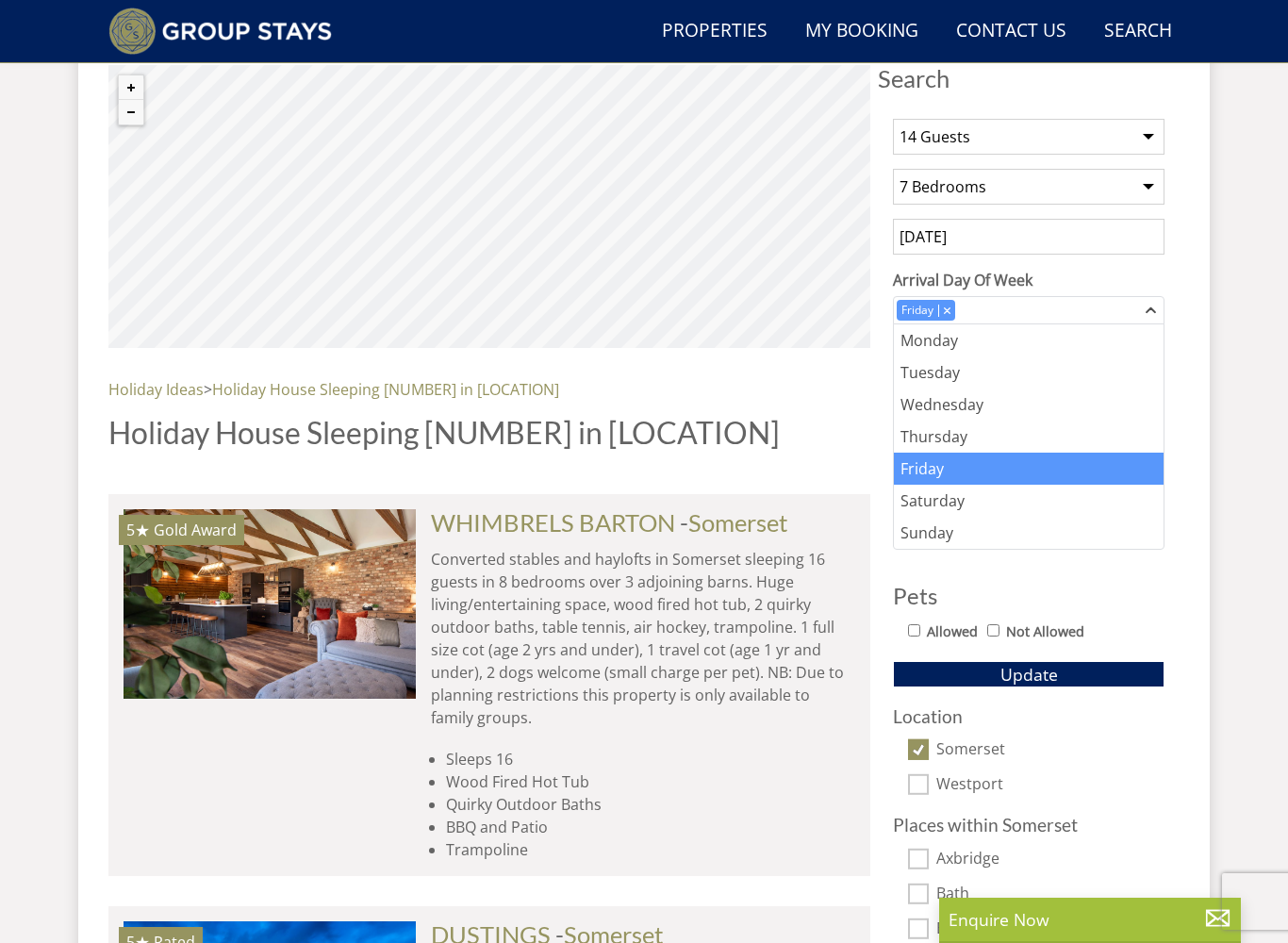 click on "Search
Search
[NUMBER] Guest
[NUMBER] Guests
[NUMBER] Guests
[NUMBER] Guests
[NUMBER] Guests
[NUMBER] Guests
[NUMBER] Guests
[NUMBER] Guests
[NUMBER] Guests
[NUMBER] Guests
[NUMBER] Guests
[NUMBER] Guests
[NUMBER] Guests
[NUMBER] Guests
[NUMBER] Guests
[NUMBER] Guests
[NUMBER] Guests
[NUMBER] Guests
[NUMBER] Guests
[NUMBER] Guests
[NUMBER] Guests
[NUMBER] Guests
[NUMBER] Guests
[NUMBER] Guests
[NUMBER] Guests
[NUMBER] Guests
[NUMBER] Guests
[NUMBER] Guests
[NUMBER] Guests
[NUMBER] Guests
[NUMBER] Guests
[NUMBER] Guests
Any number of bedrooms
[NUMBER] Bedrooms
[NUMBER] Bedrooms
[NUMBER] Bedrooms
[NUMBER] Bedrooms
[NUMBER] Bedrooms
[NUMBER] Bedrooms
[NUMBER] Bedrooms
[NUMBER] Bedrooms
[NUMBER] Bedrooms
[NUMBER] Bedrooms
[NUMBER] Bedrooms
[NUMBER] Bedrooms
[NUMBER] Bedrooms
[DATE]
Arrival Day Of Week
Monday Tuesday Thursday" at bounding box center (644, 4139) 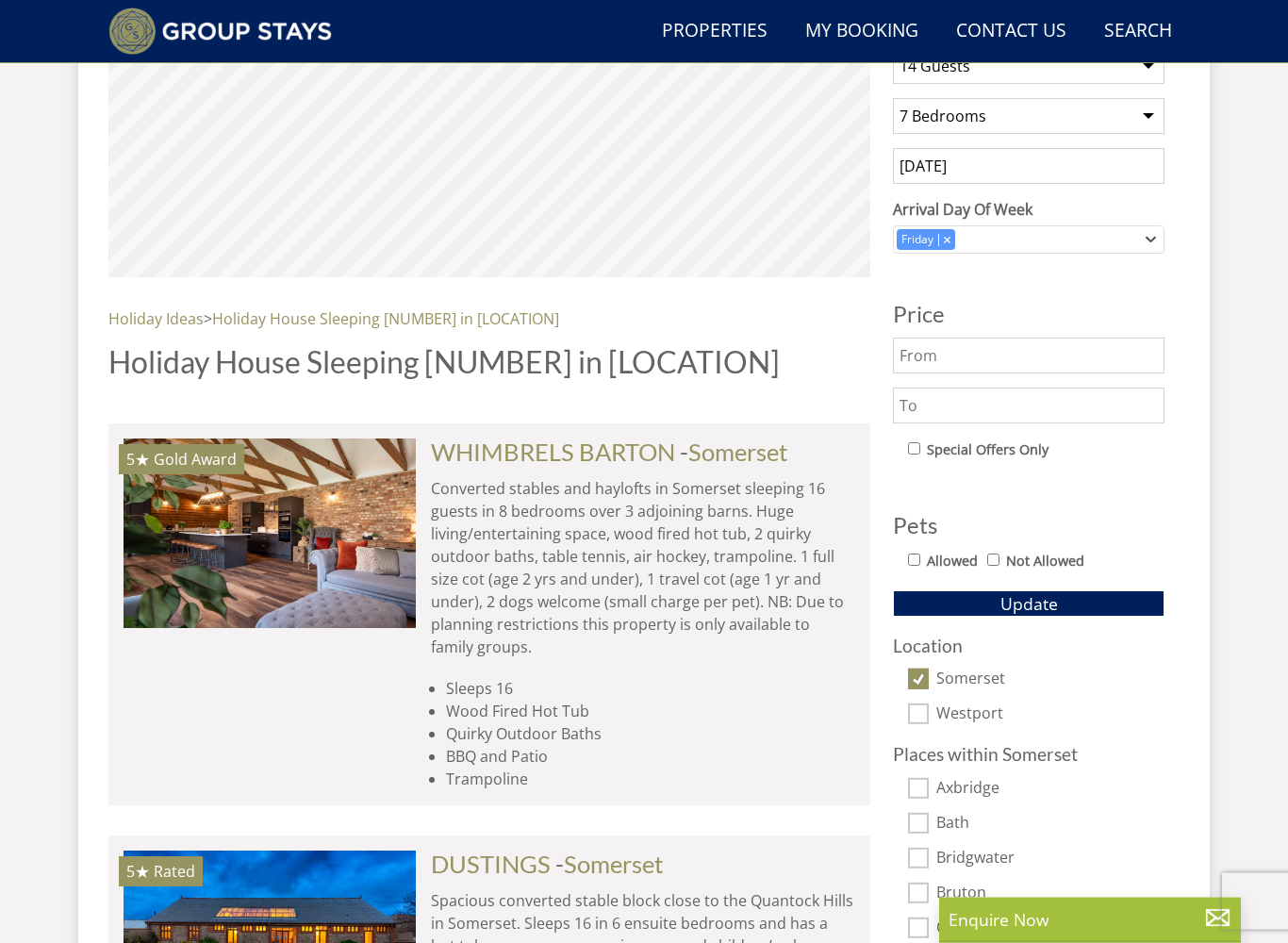 scroll, scrollTop: 787, scrollLeft: 0, axis: vertical 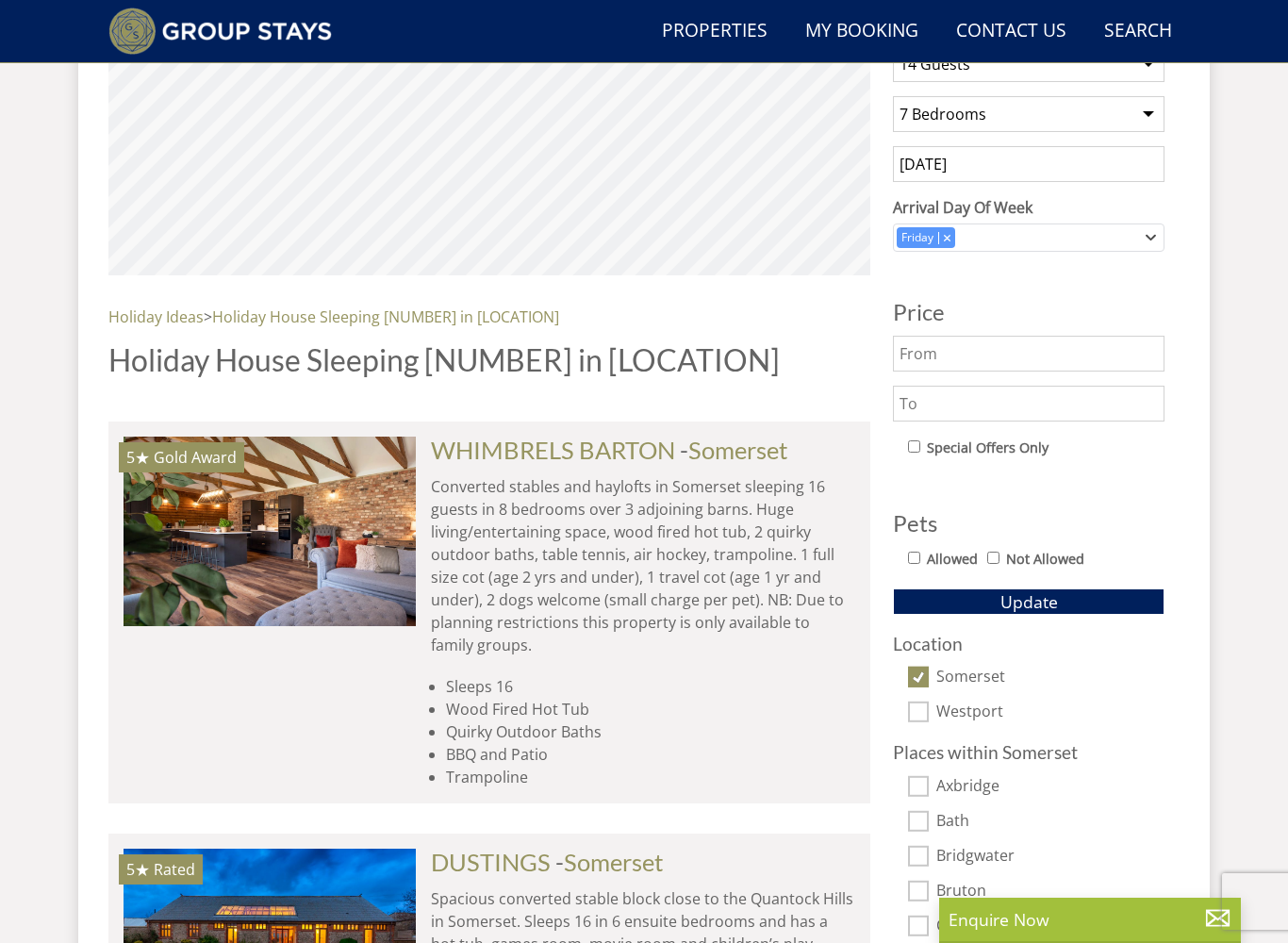 click on "Update" at bounding box center (1029, 602) 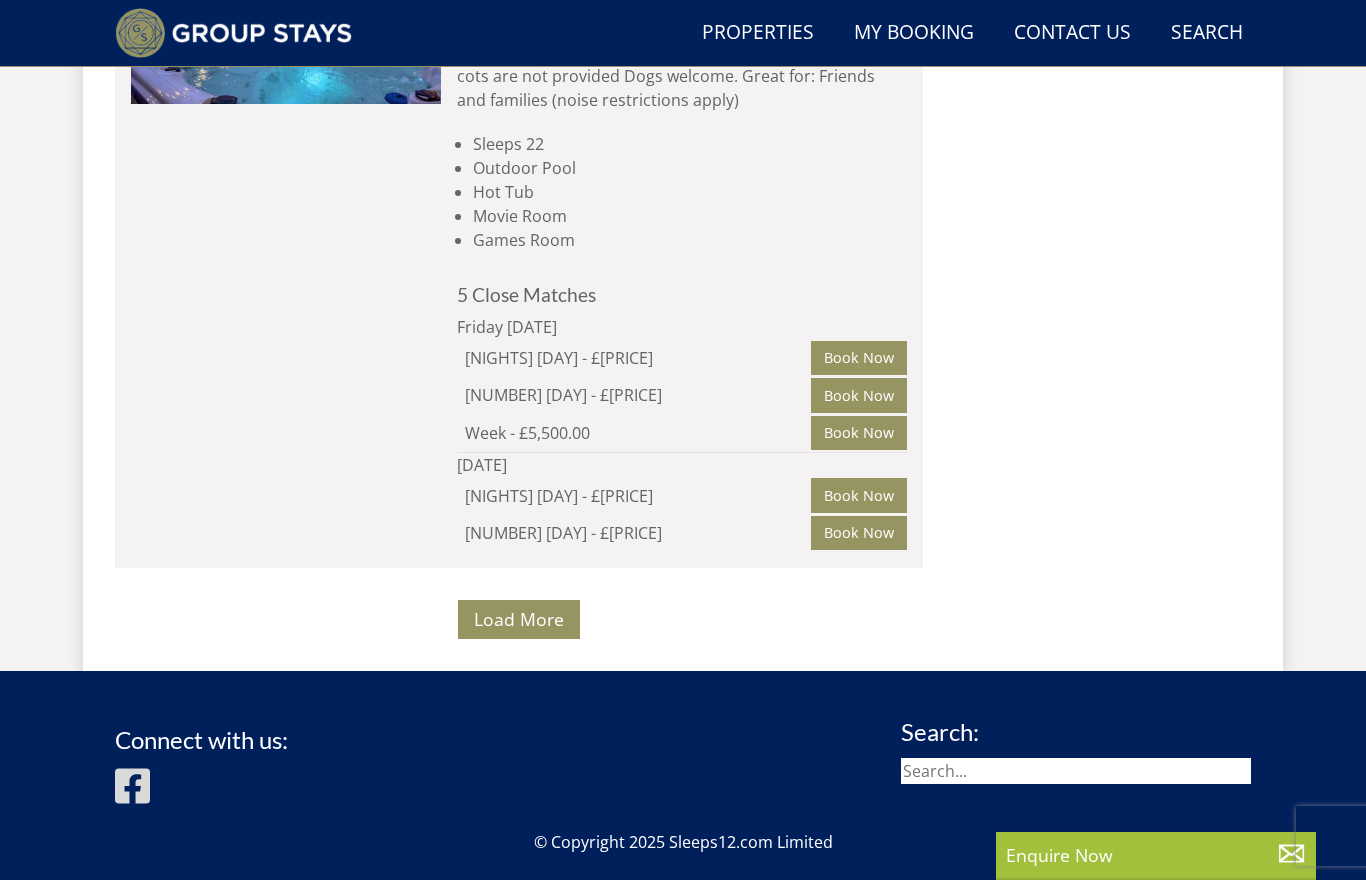 scroll, scrollTop: 17312, scrollLeft: 0, axis: vertical 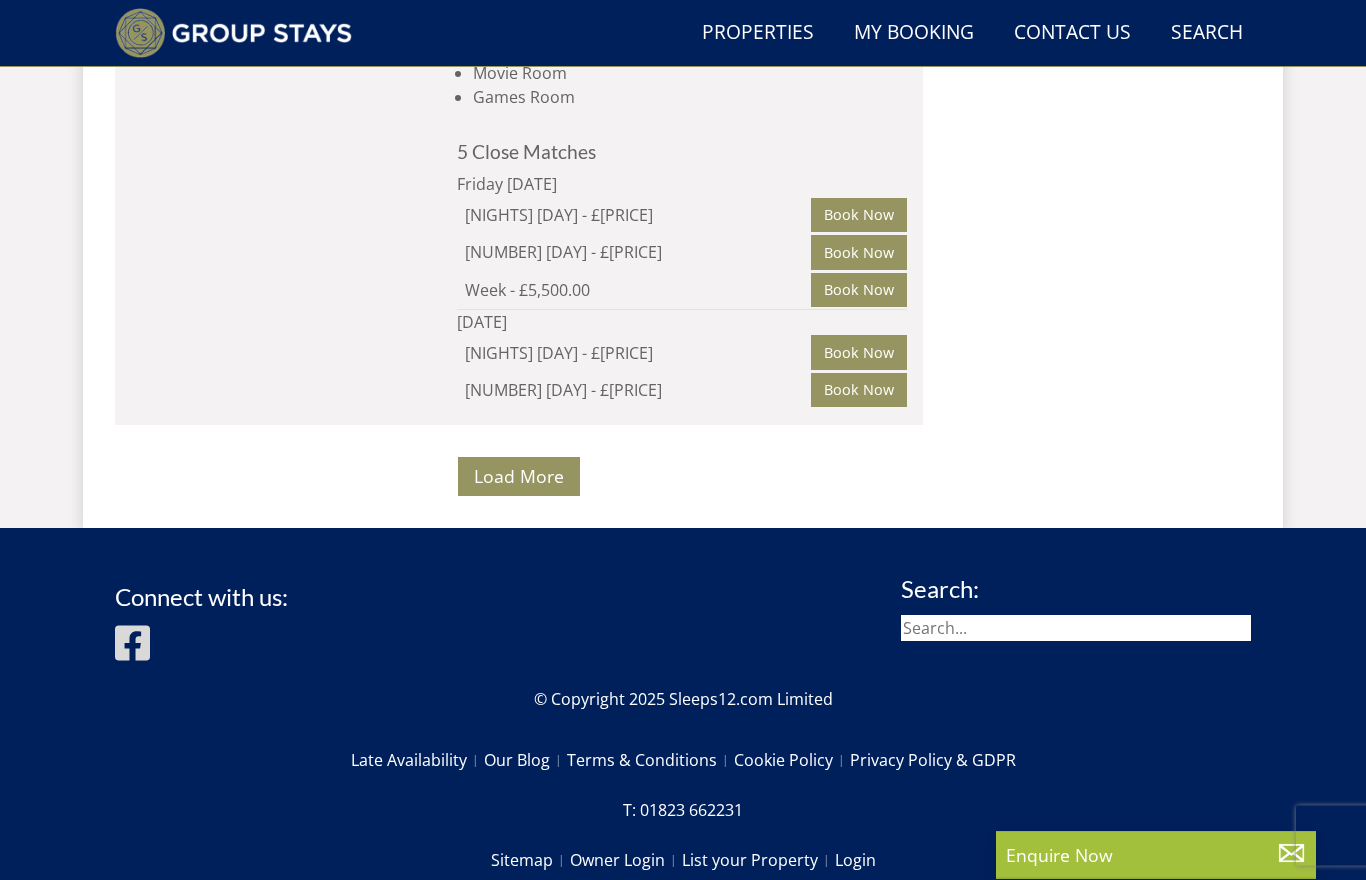 click on "Load More" at bounding box center [519, 477] 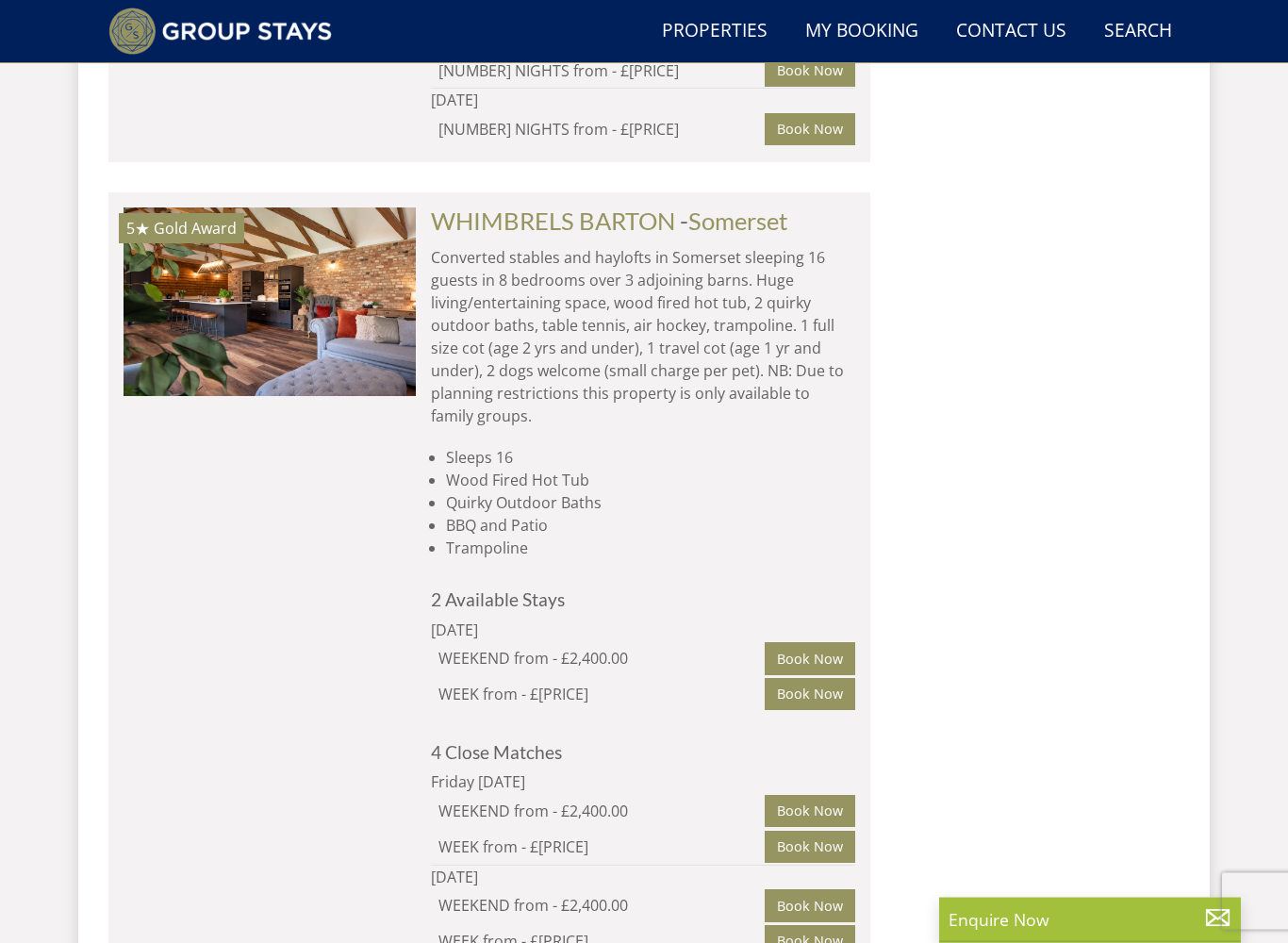 scroll, scrollTop: 3938, scrollLeft: 0, axis: vertical 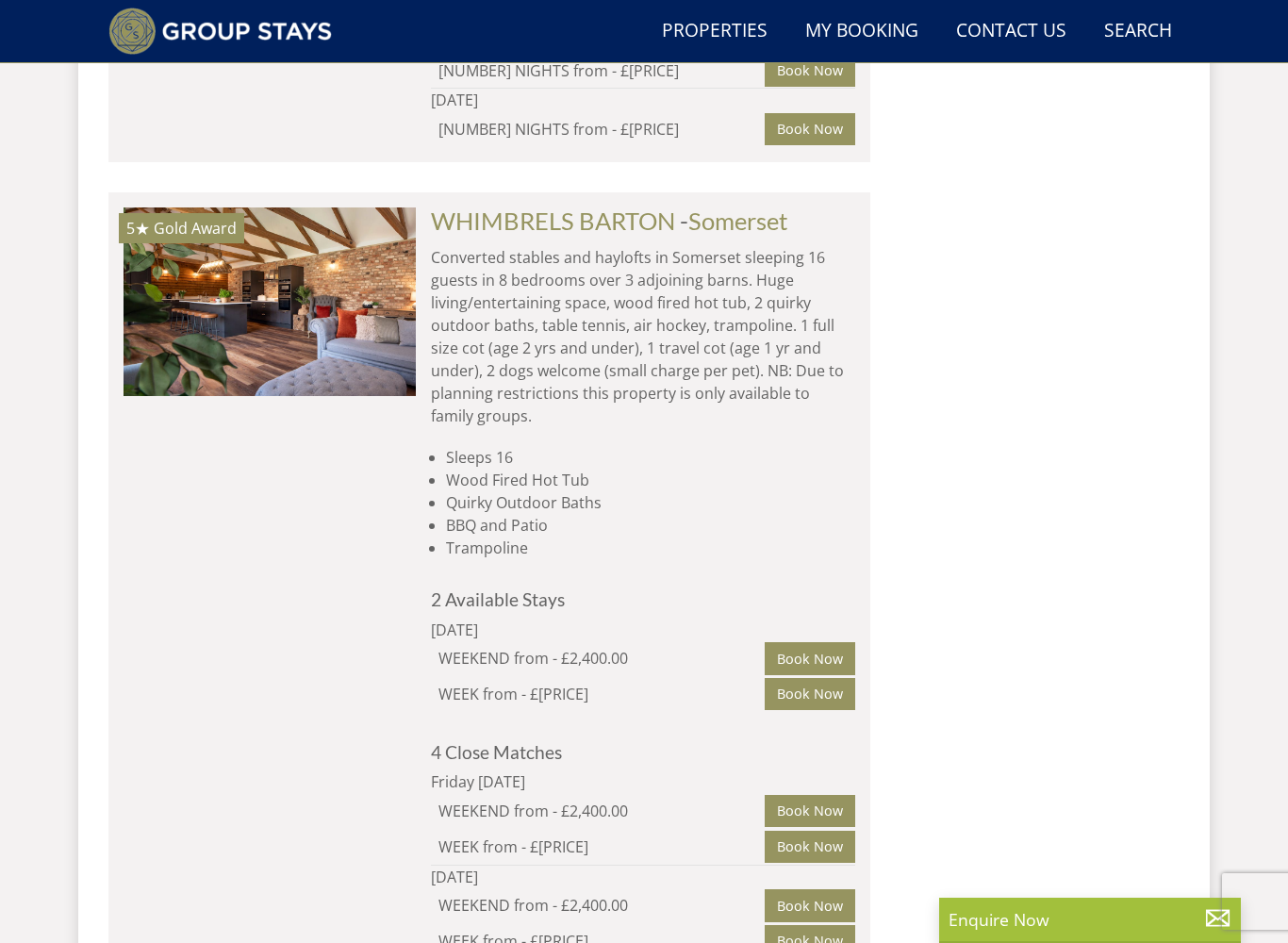 click at bounding box center [270, 302] 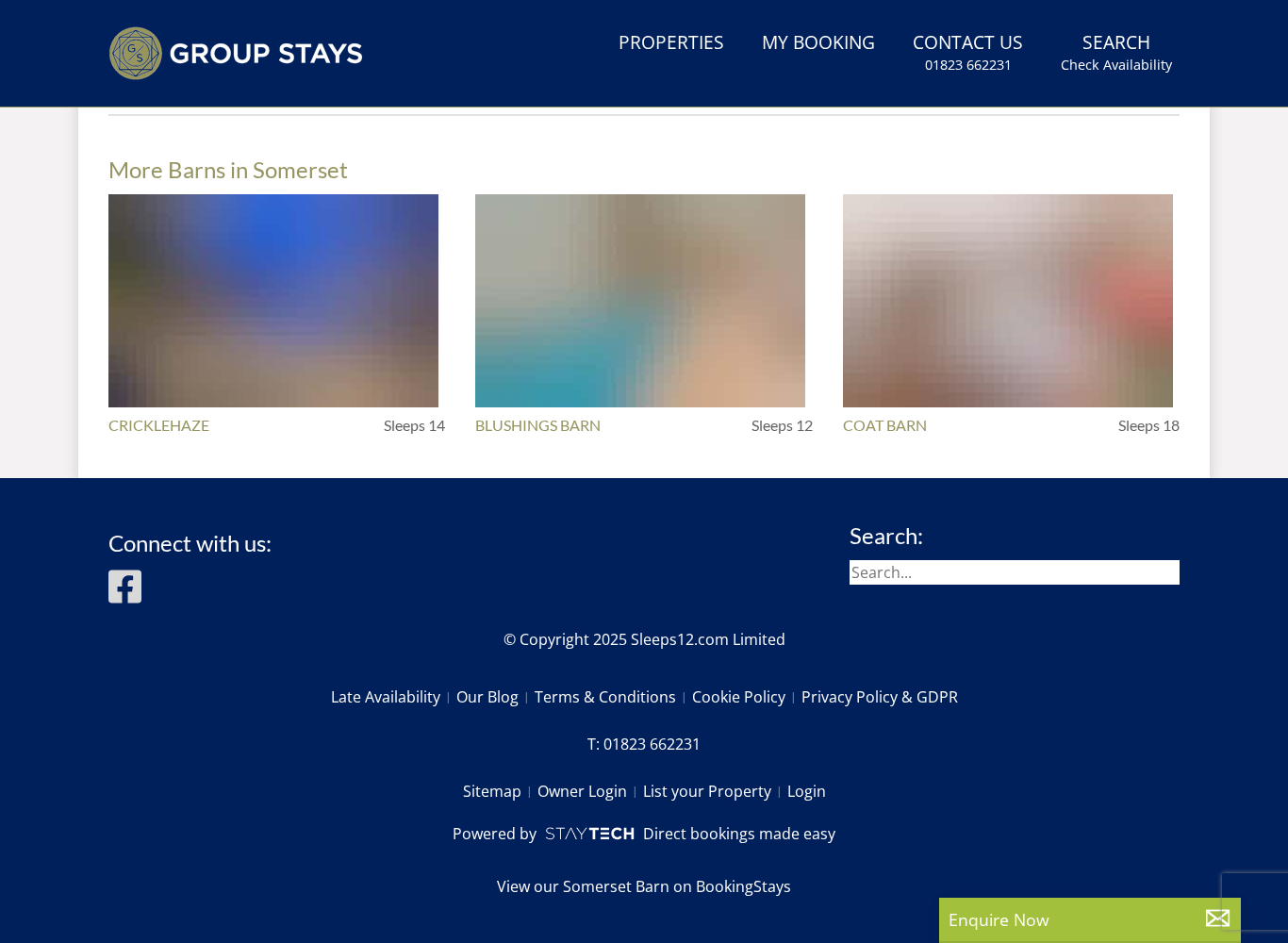 scroll, scrollTop: 0, scrollLeft: 0, axis: both 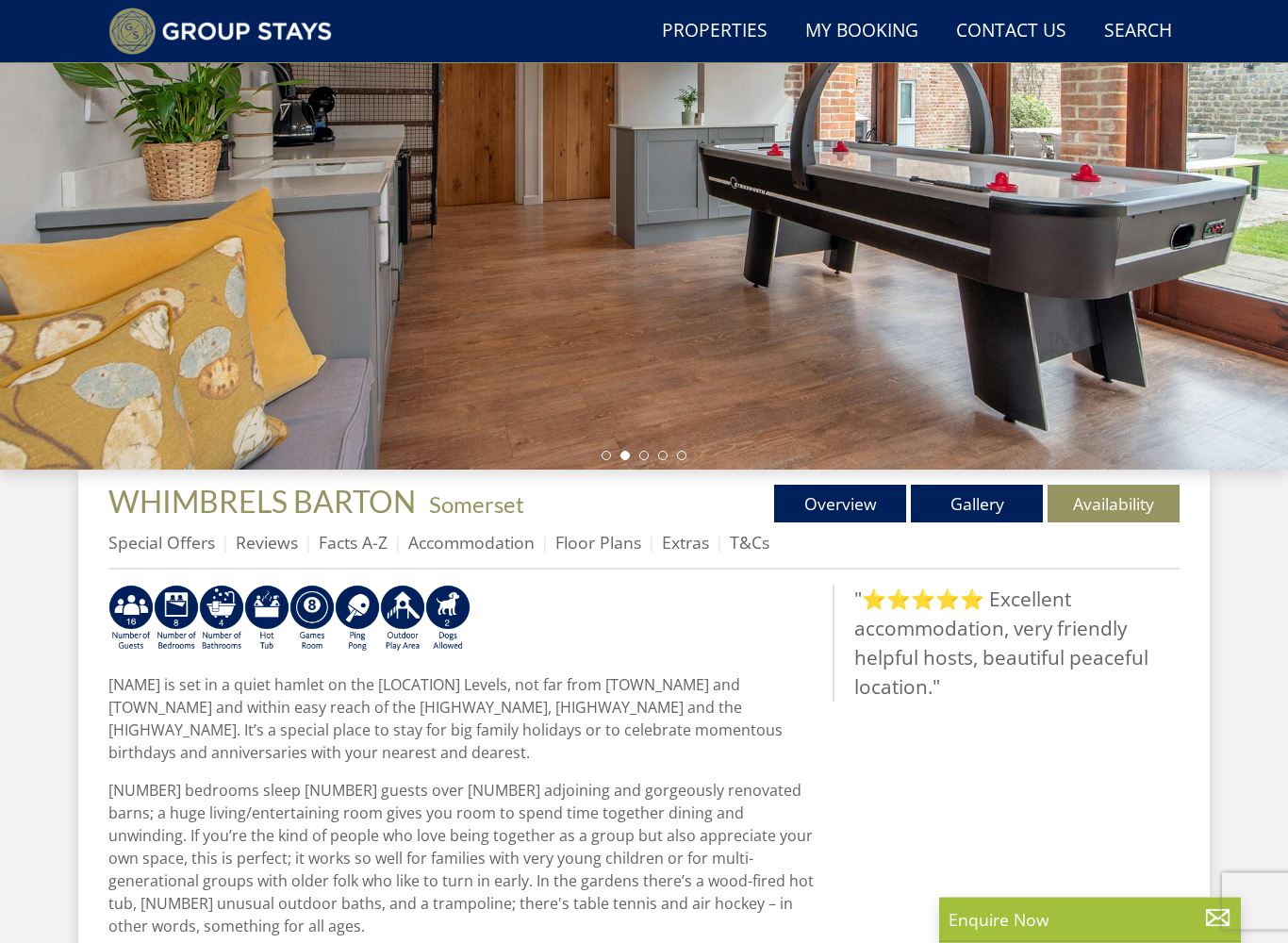 click on "Floor Plans" at bounding box center [598, 543] 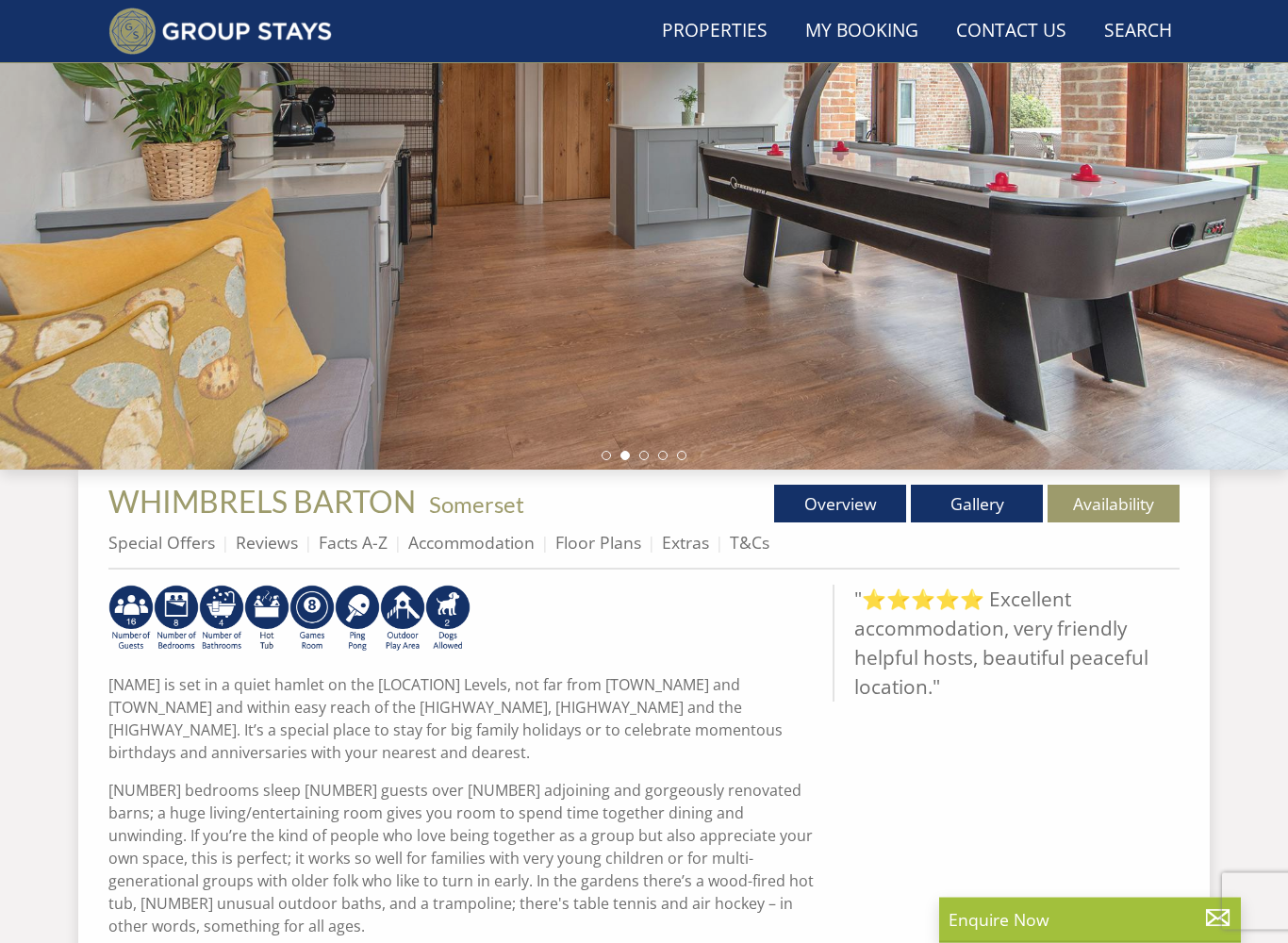 scroll, scrollTop: 295, scrollLeft: 0, axis: vertical 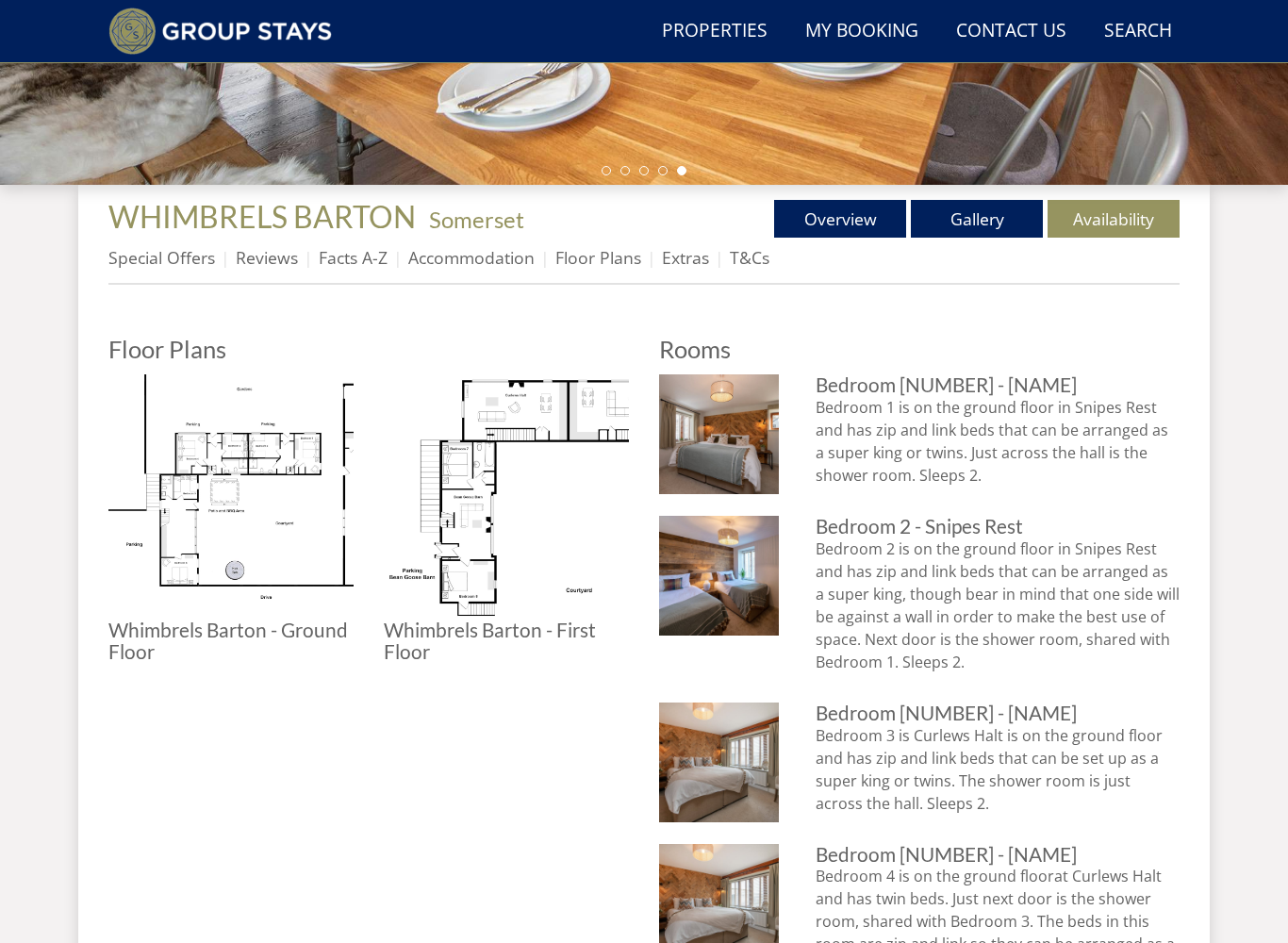 click at bounding box center (231, 497) 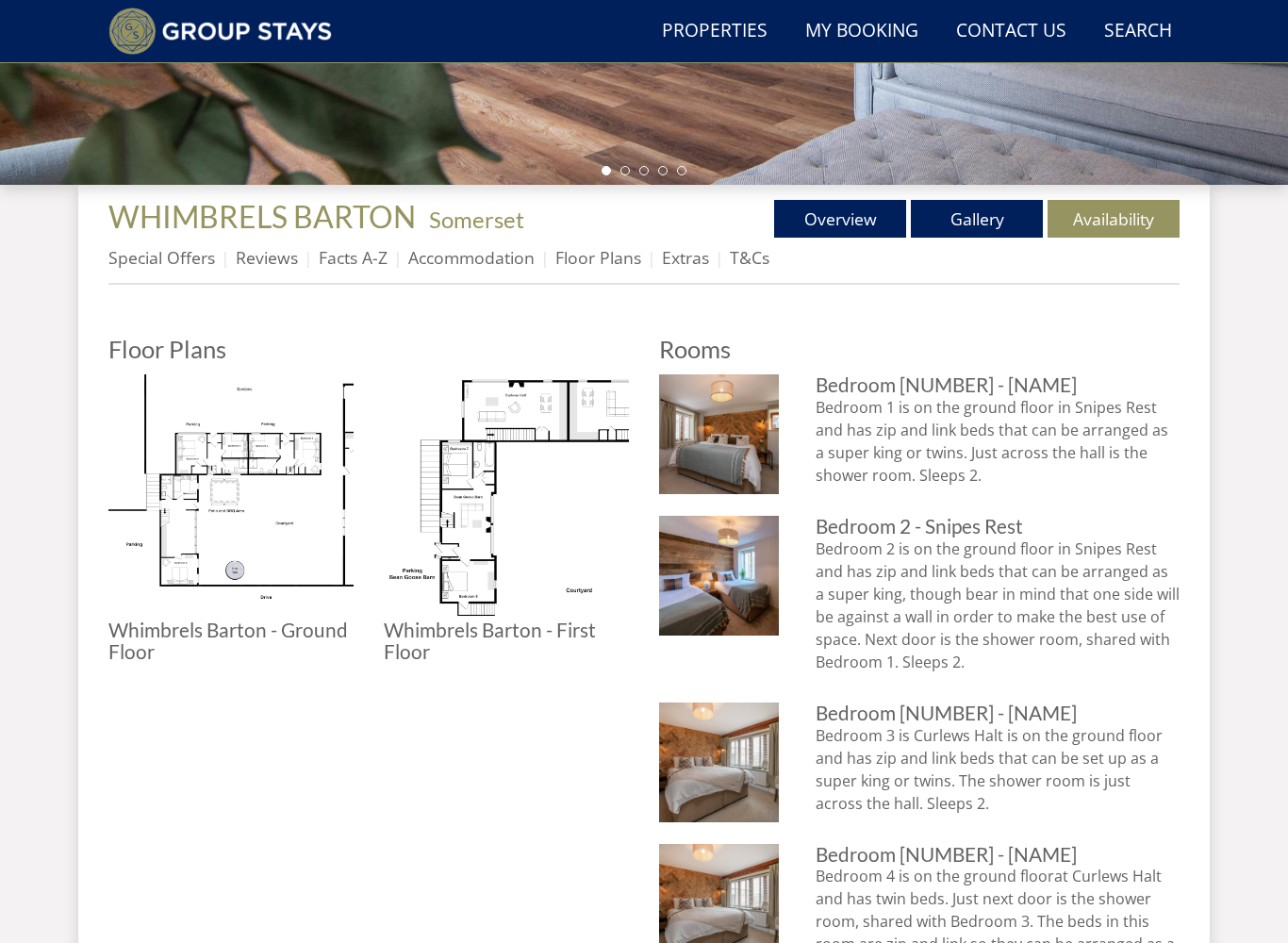 click at bounding box center (506, 497) 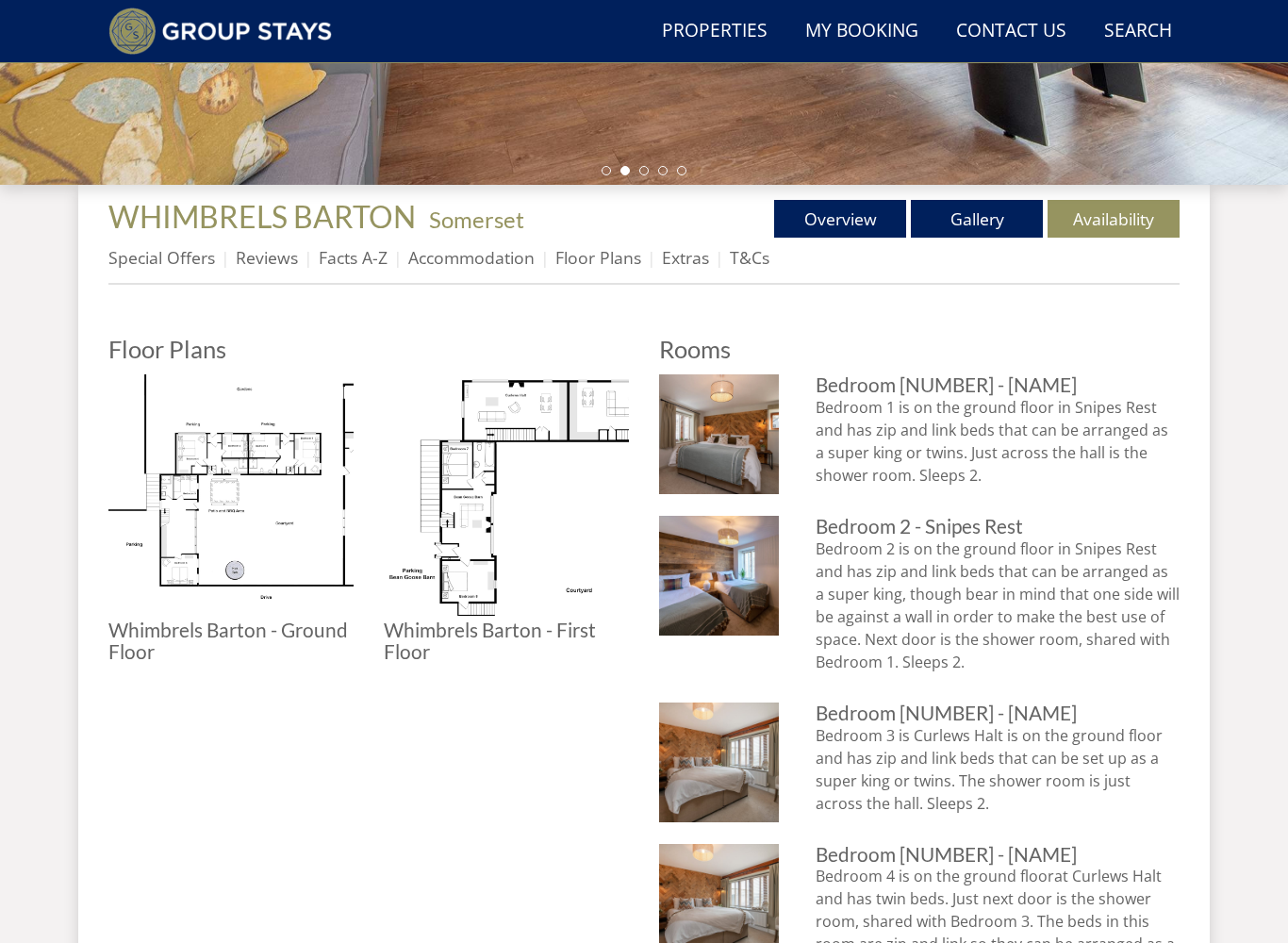 click on "Properties
[NAME]
-  [LOCATION]
Overview
Gallery
Availability
Special Offers
Reviews
Facts A-Z
Accommodation
Floor Plans
Extras
T&Cs
Floorplans
Floor Plans
[NAME] - Ground Floor
[NAME] - Ground Floor
[NAME] - First Floor
[NAME] - First Floor" at bounding box center (644, 1126) 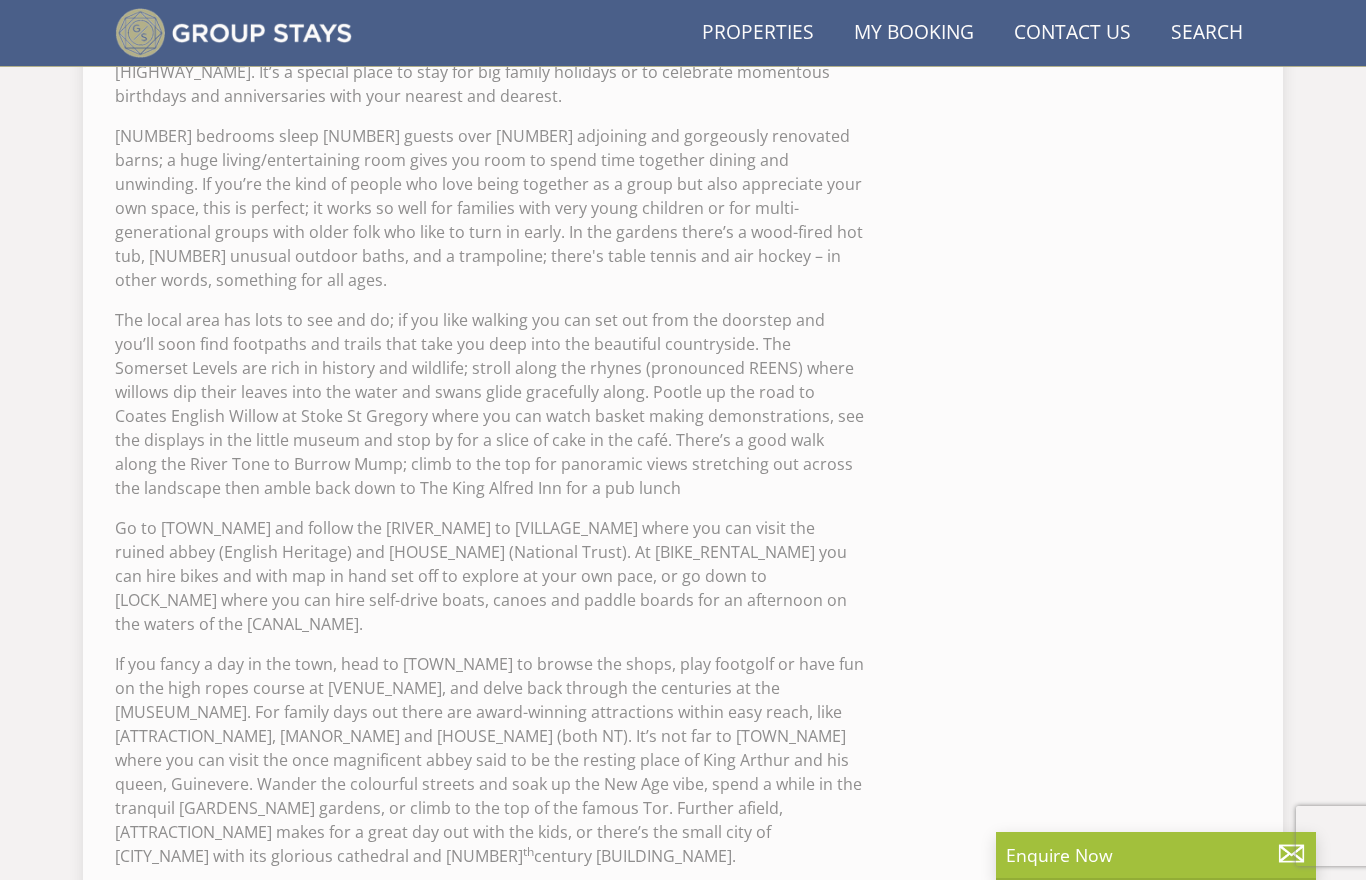 scroll, scrollTop: 976, scrollLeft: 0, axis: vertical 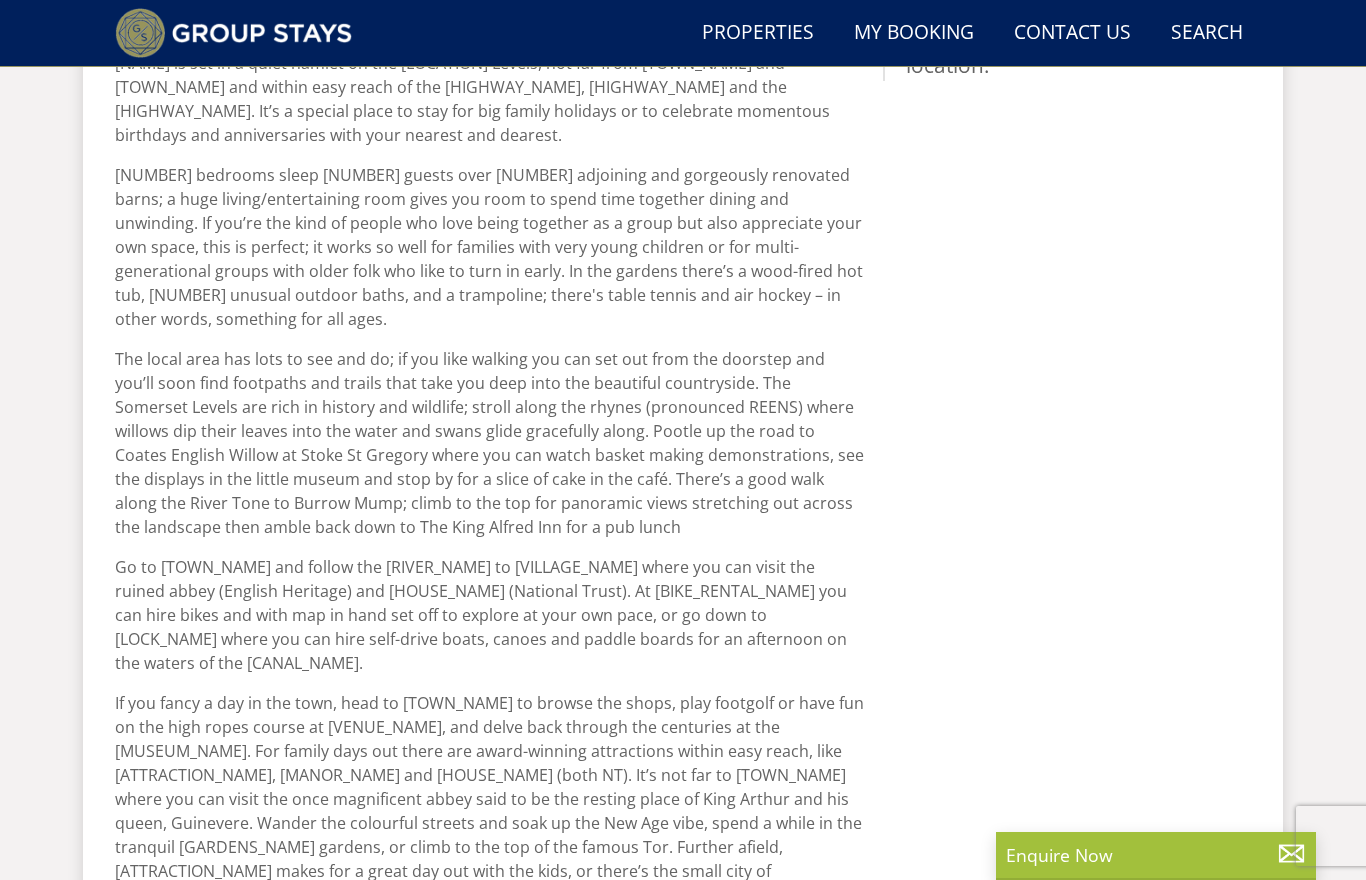 select on "7" 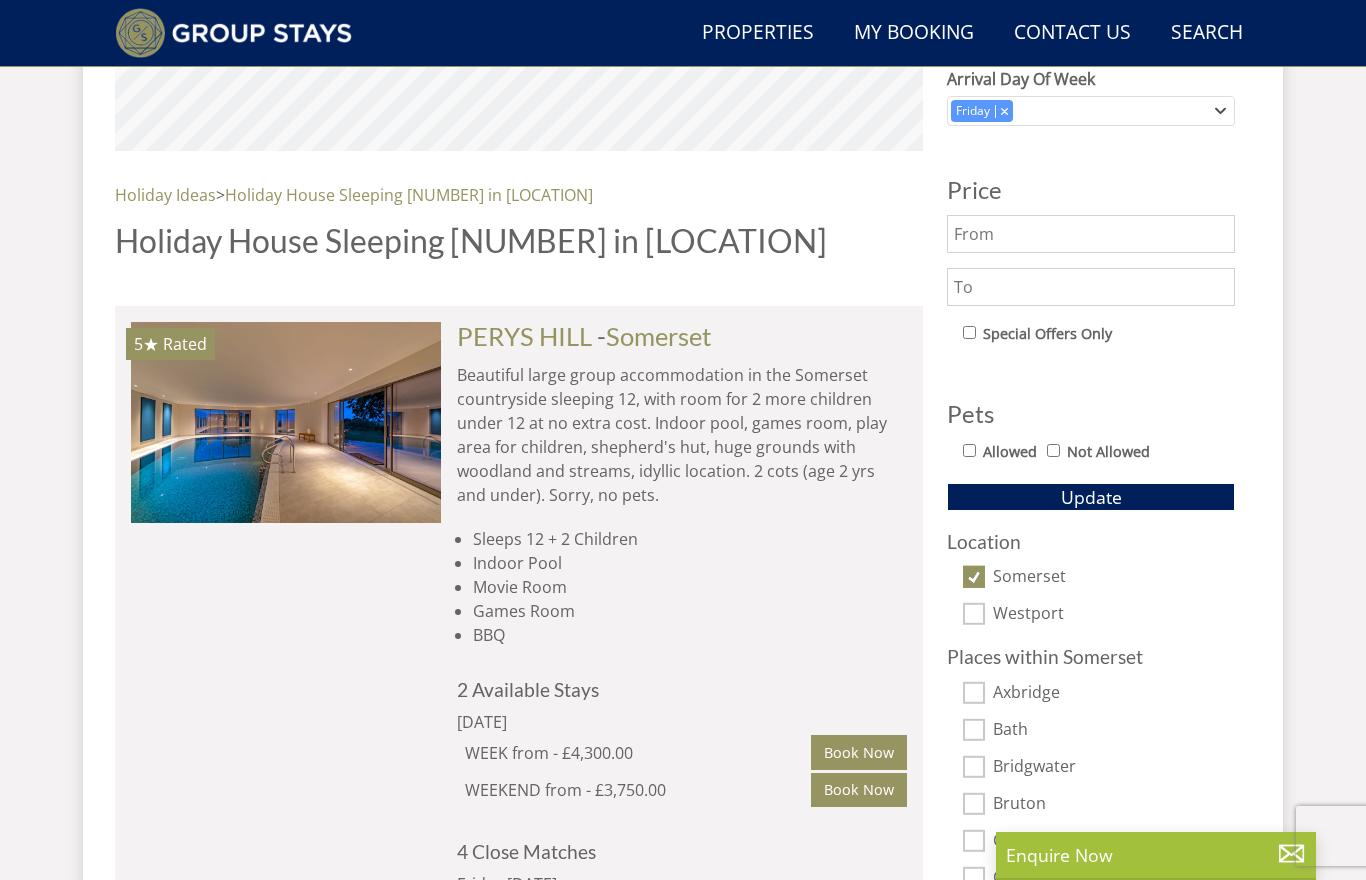 scroll, scrollTop: 4176, scrollLeft: 0, axis: vertical 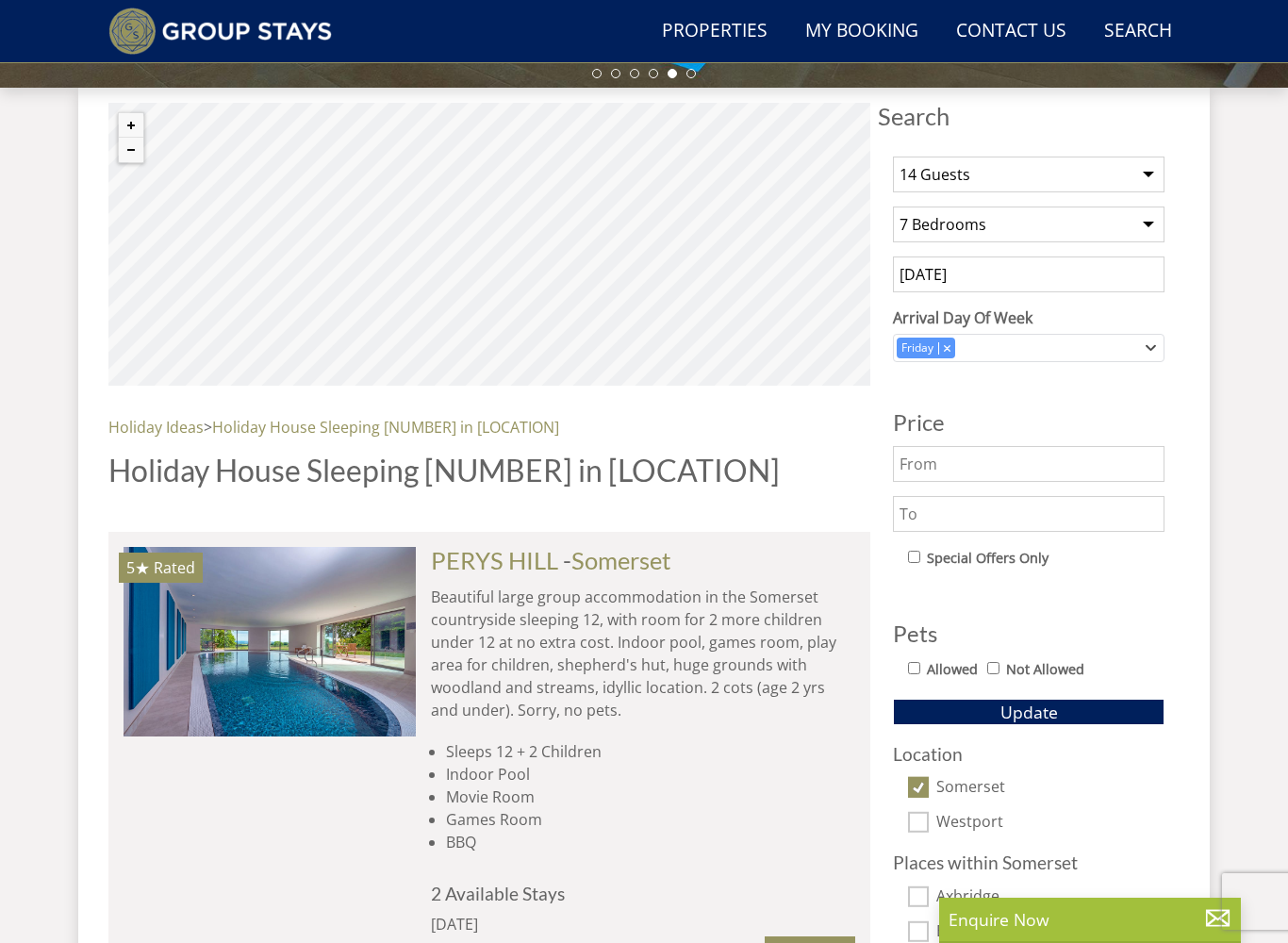 click at bounding box center (1029, 514) 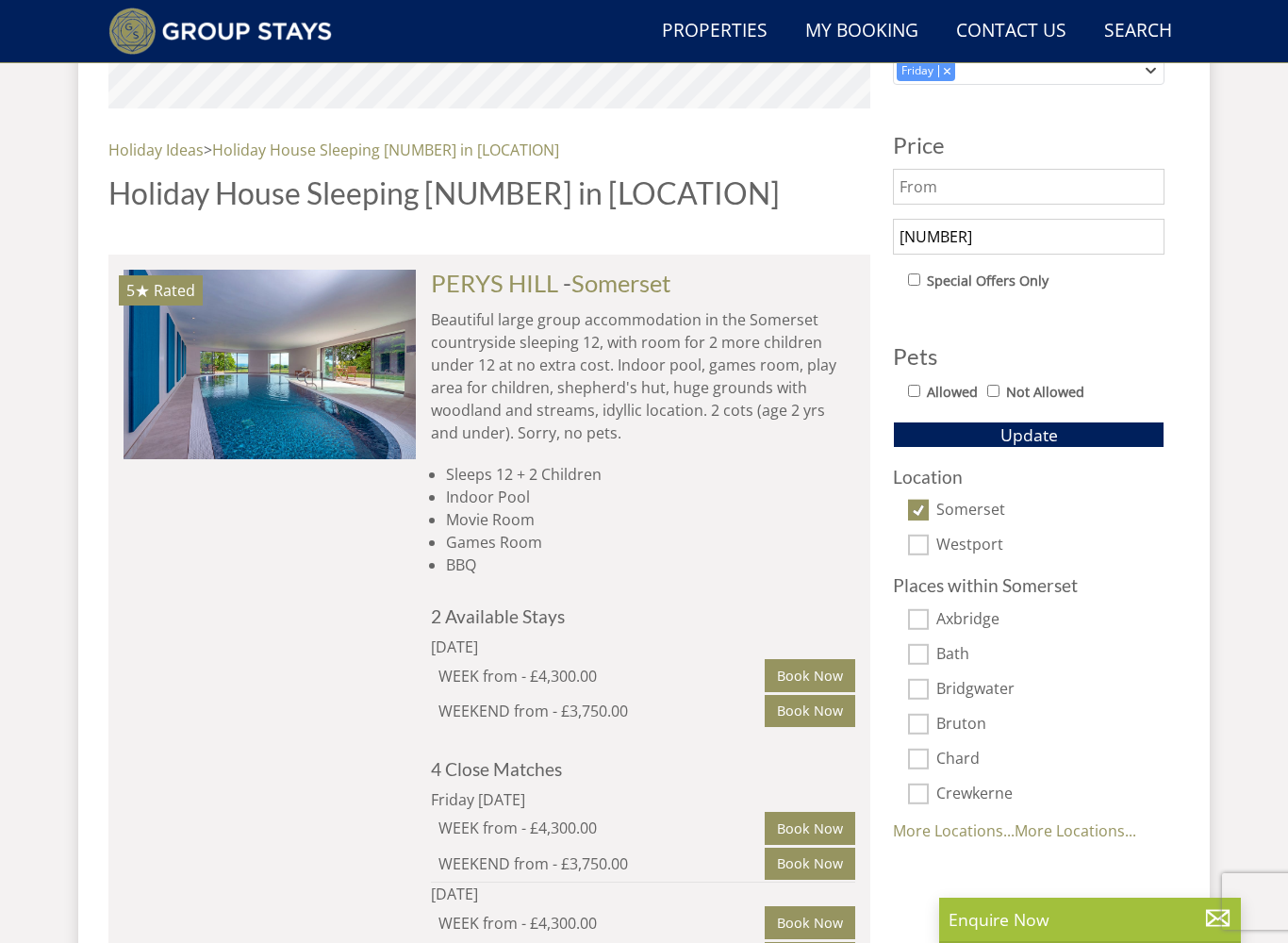 type on "[NUMBER]" 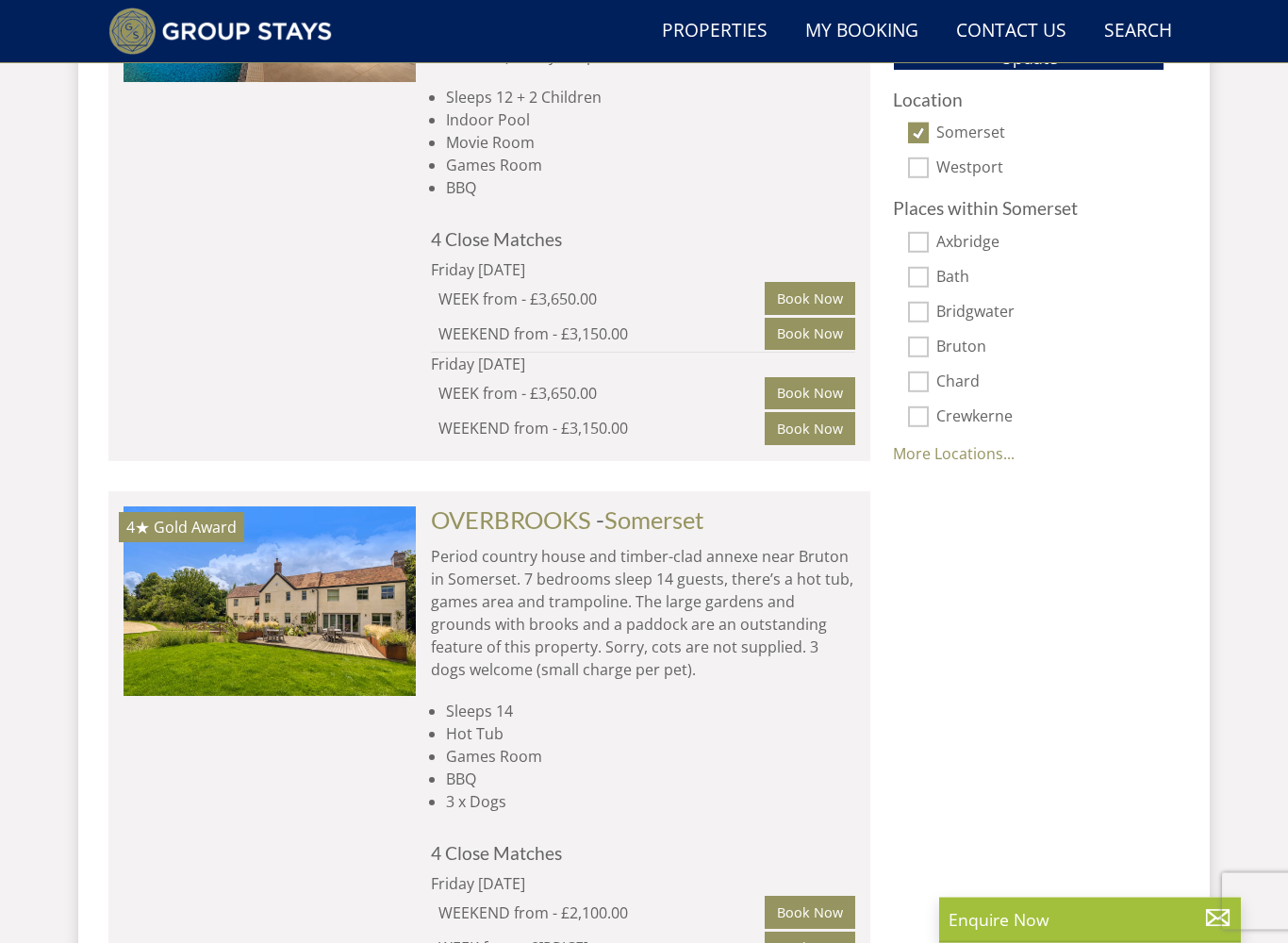 click on "Somerset" at bounding box center [654, 521] 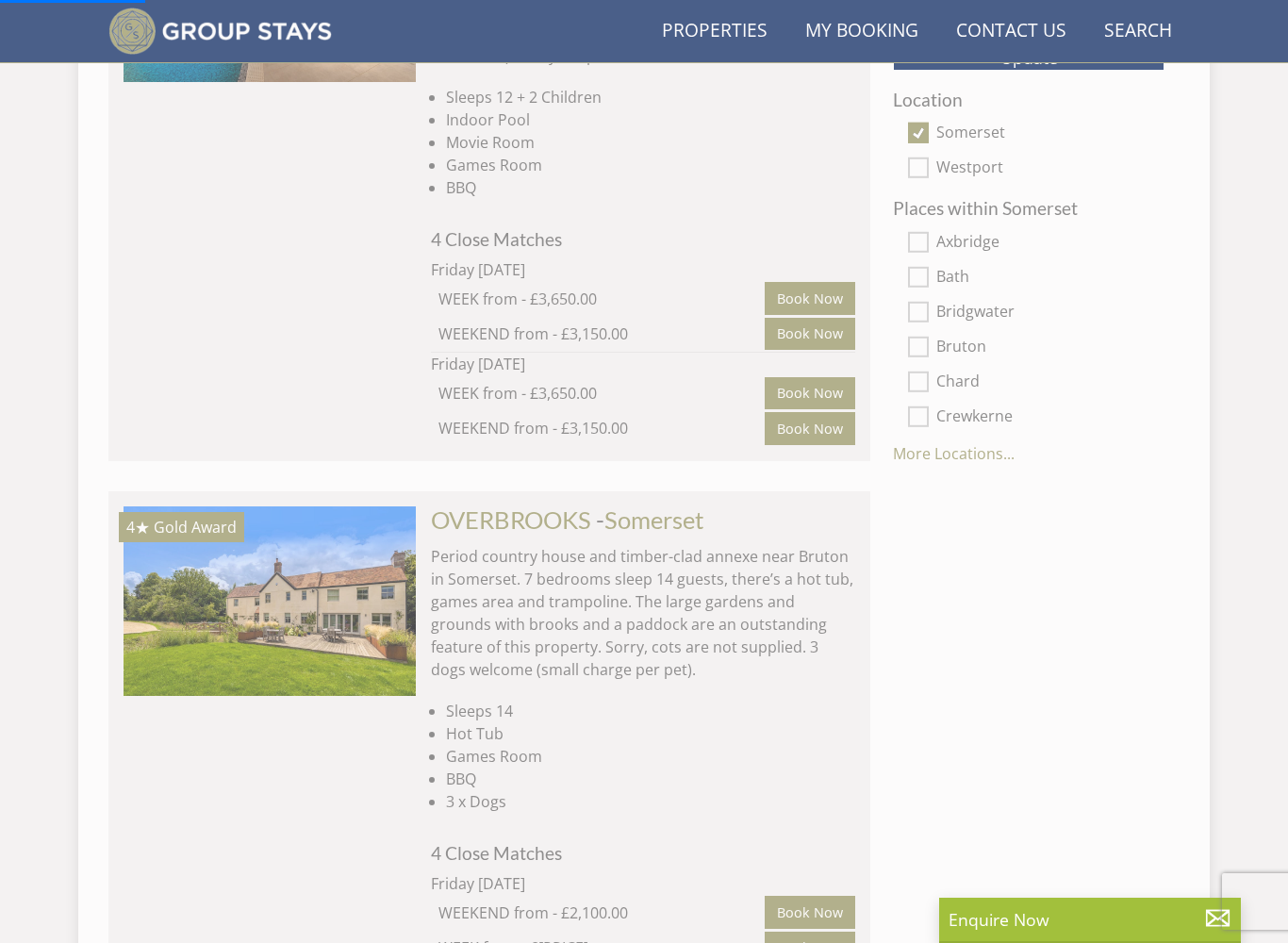 click on "OVERBROOKS" at bounding box center (511, 520) 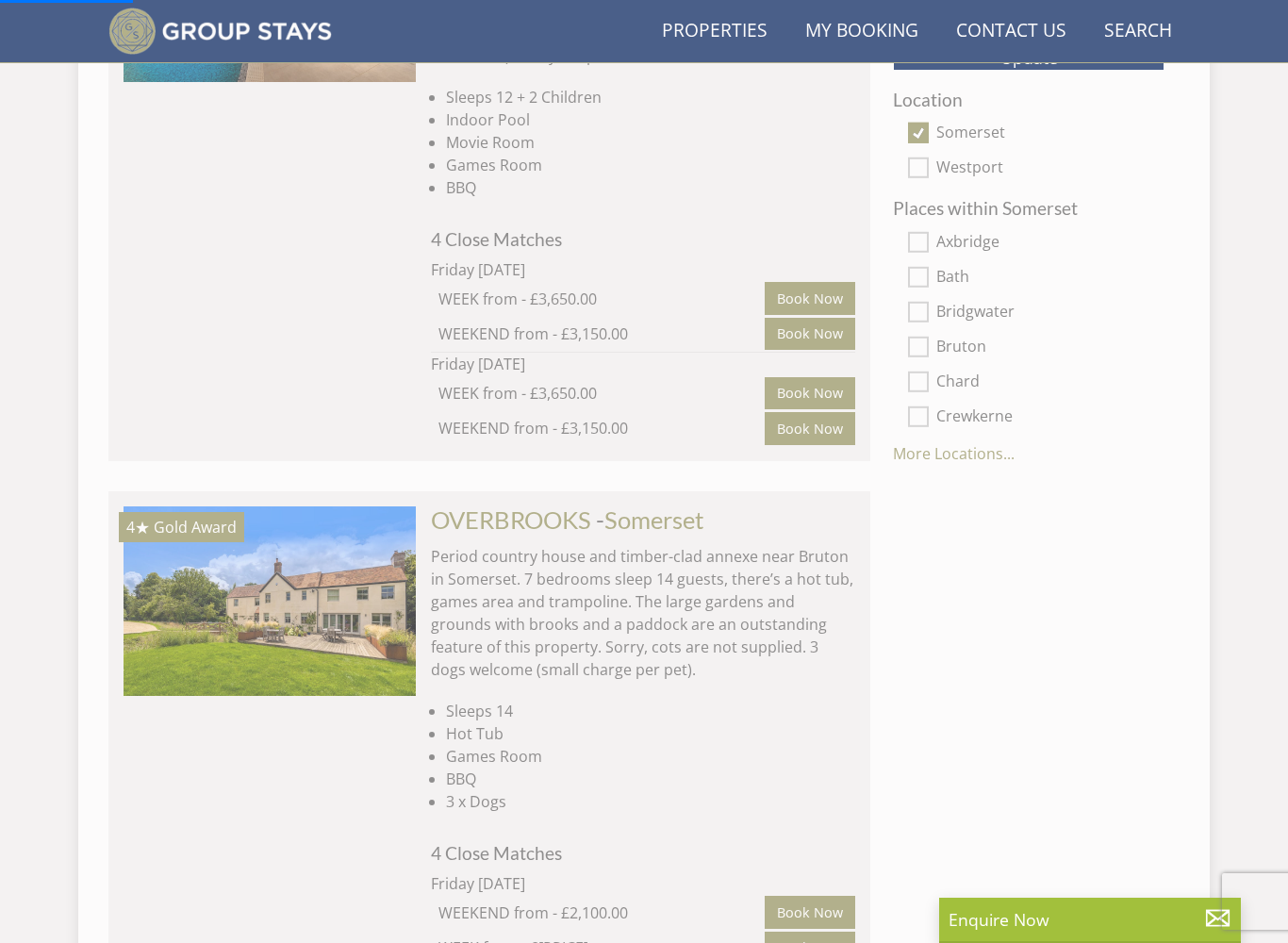 click on "OVERBROOKS" at bounding box center [511, 520] 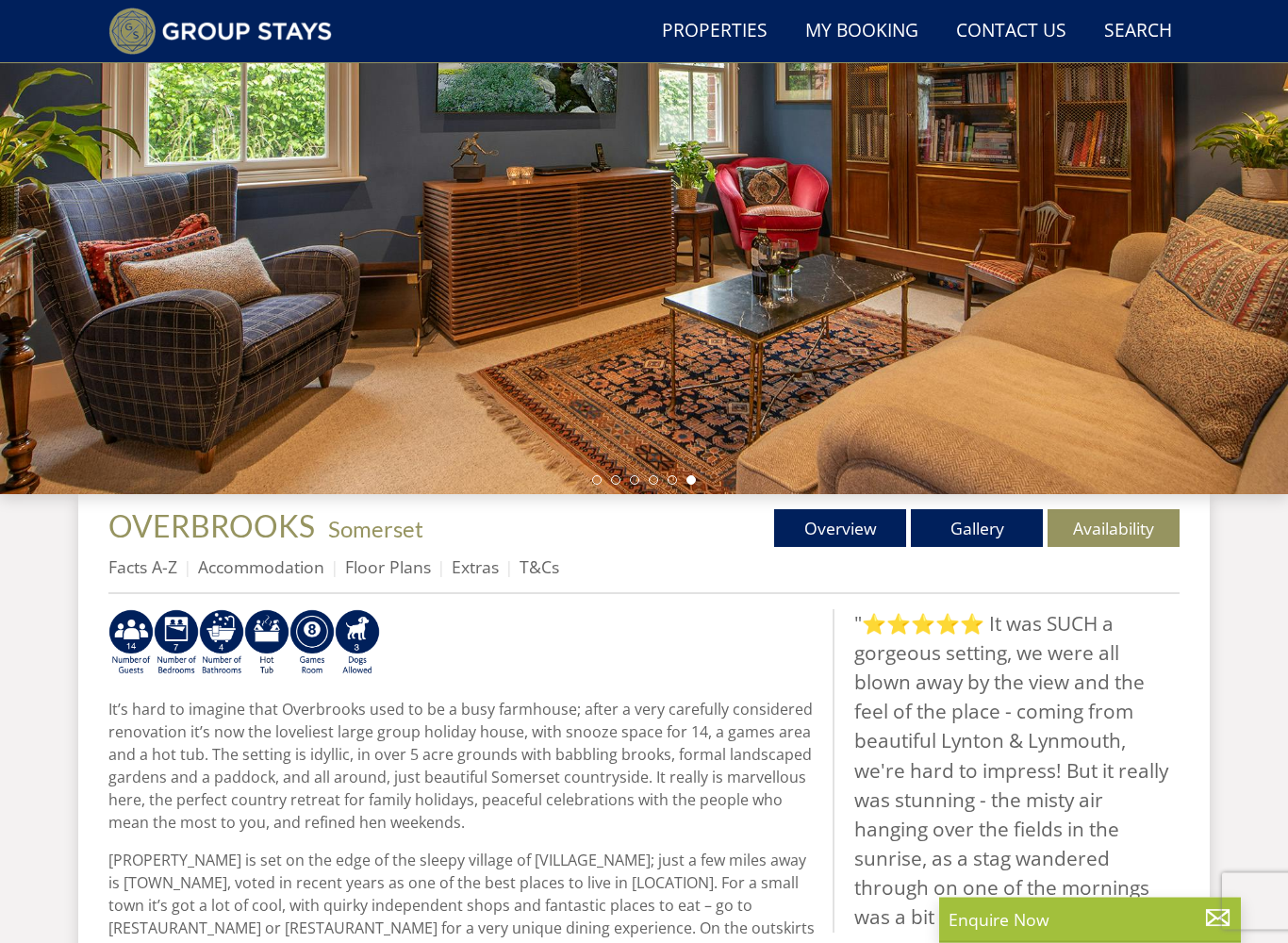 click on "Floor Plans" at bounding box center (388, 568) 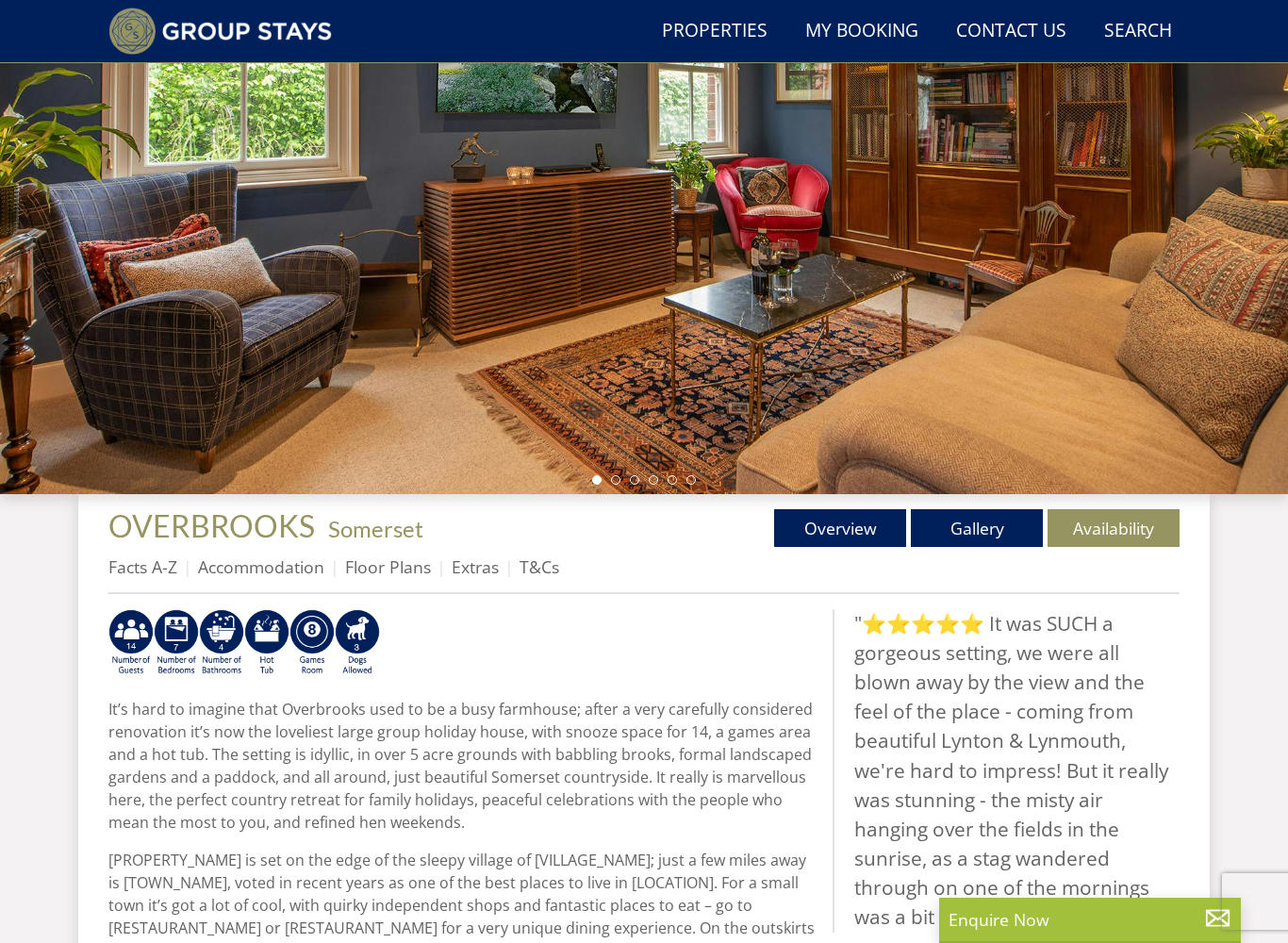 select on "7" 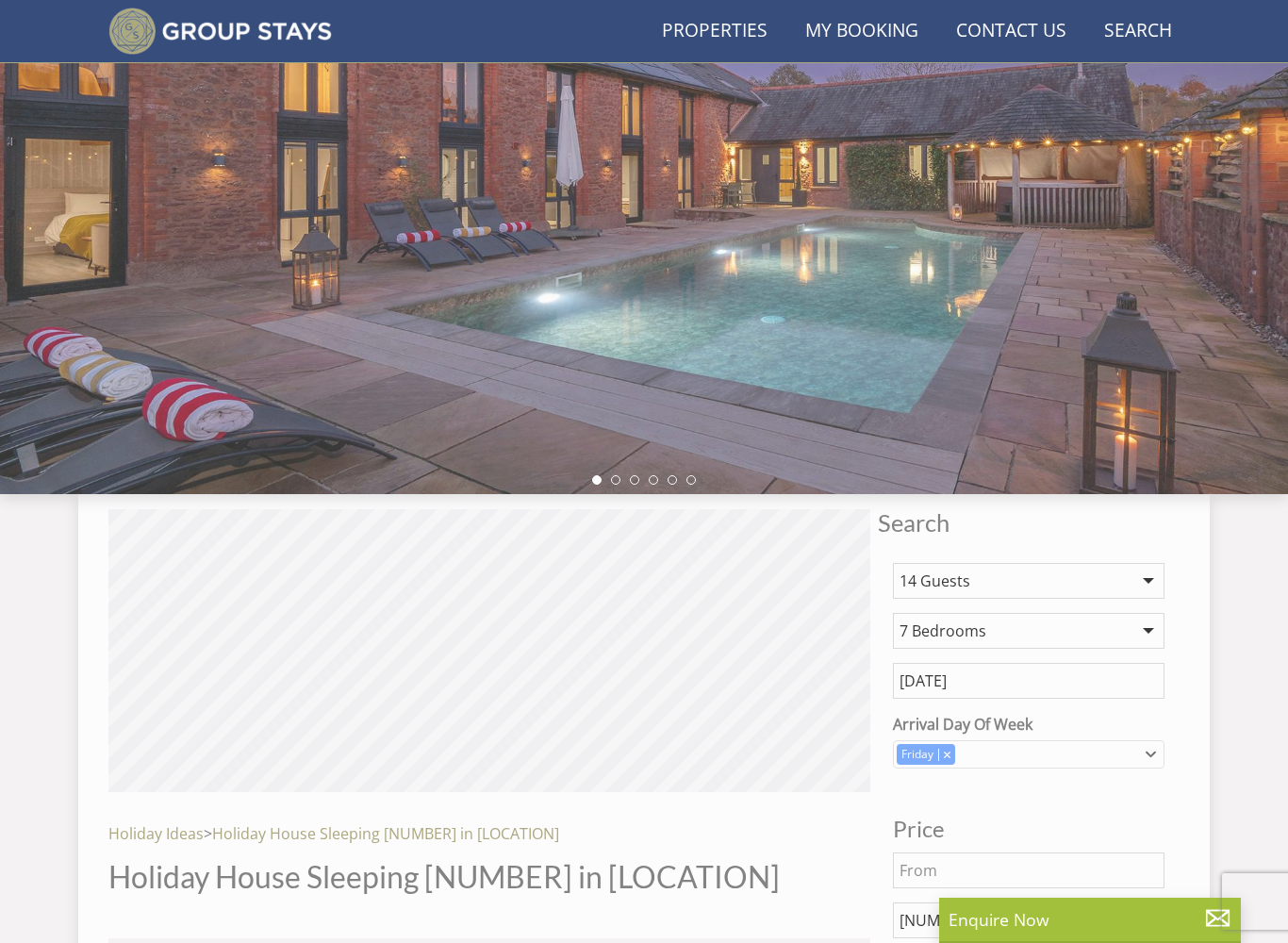 scroll, scrollTop: 1237, scrollLeft: 0, axis: vertical 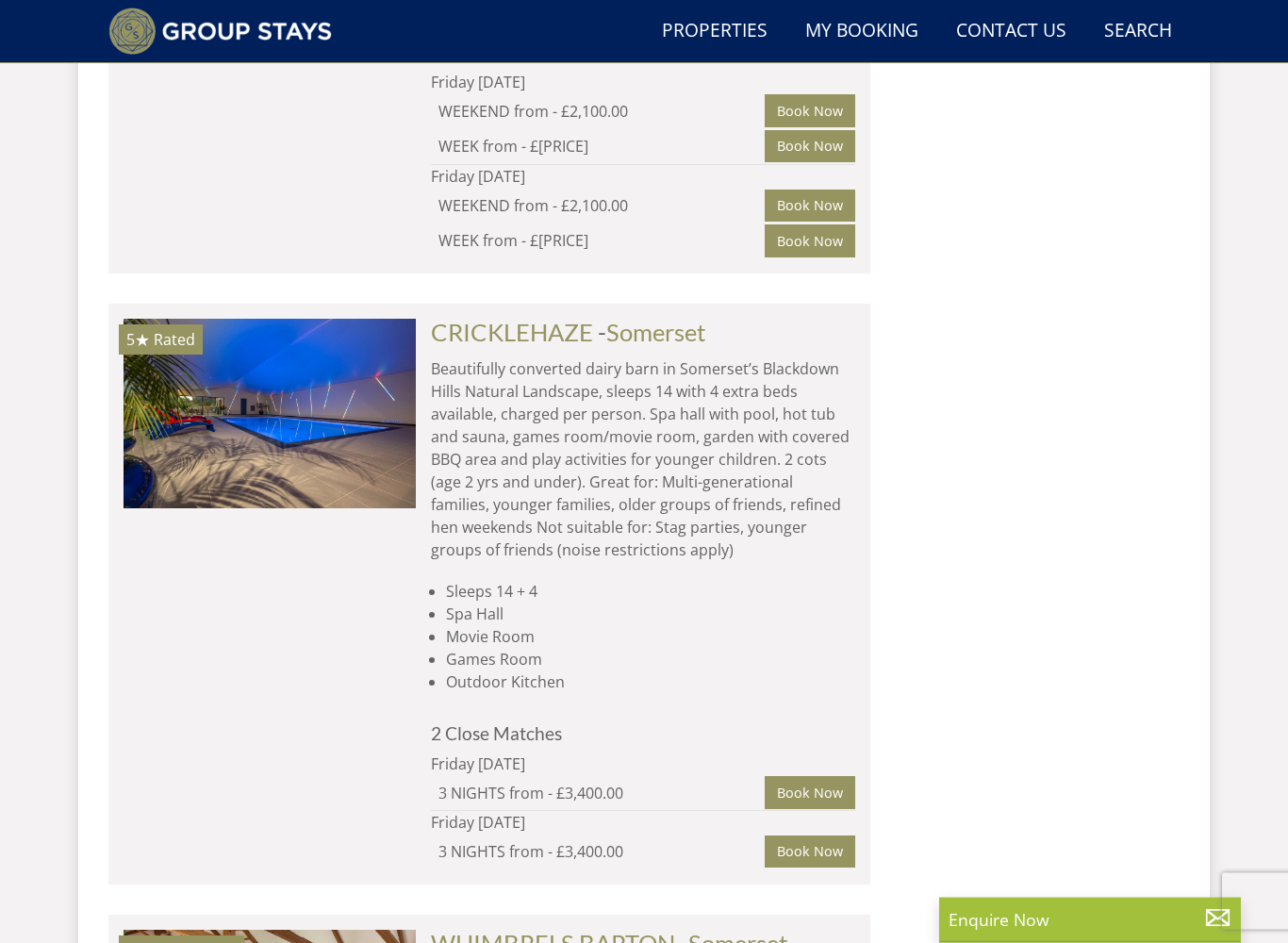 click on "Somerset" at bounding box center (656, 333) 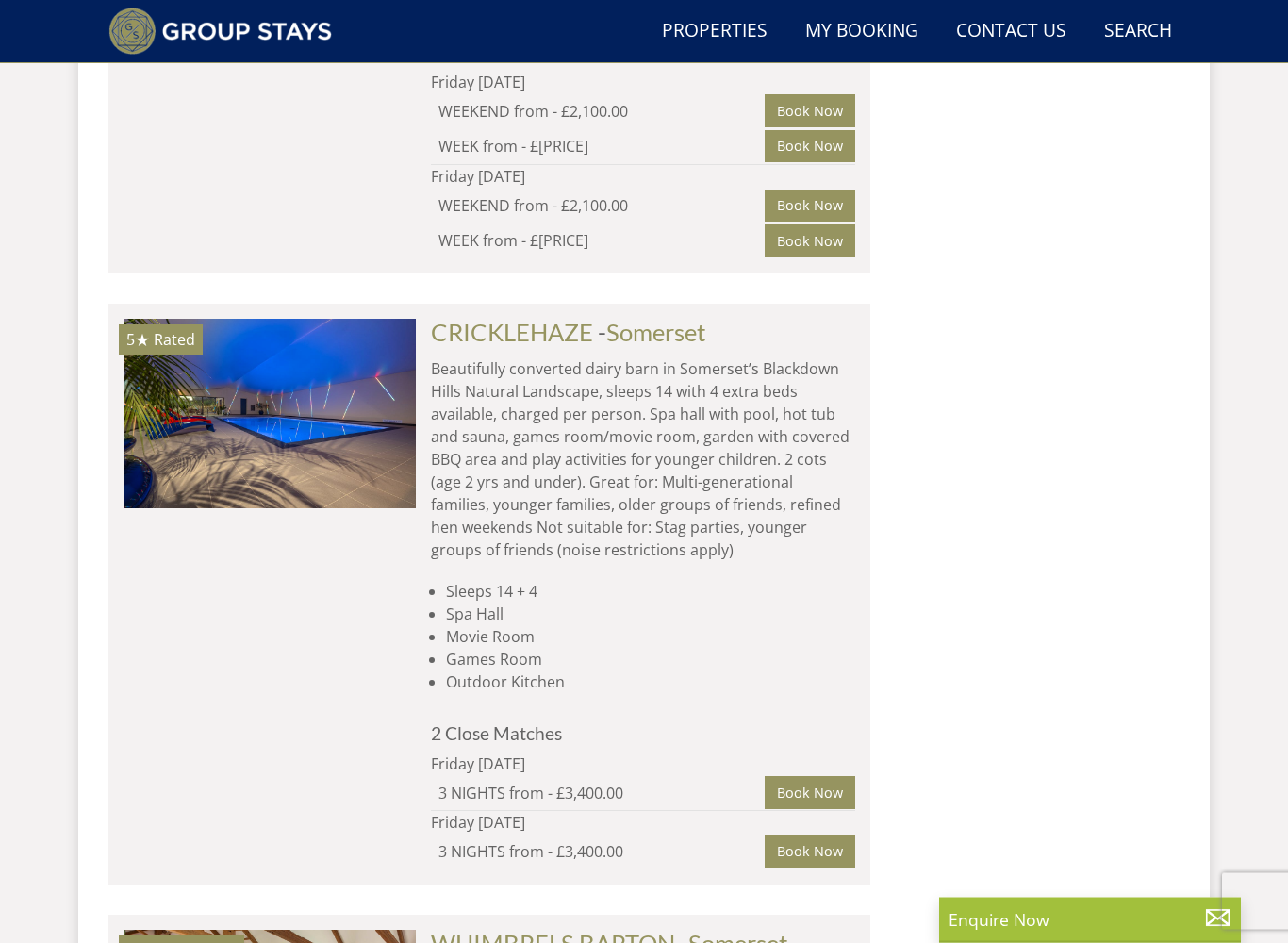 scroll, scrollTop: 2133, scrollLeft: 0, axis: vertical 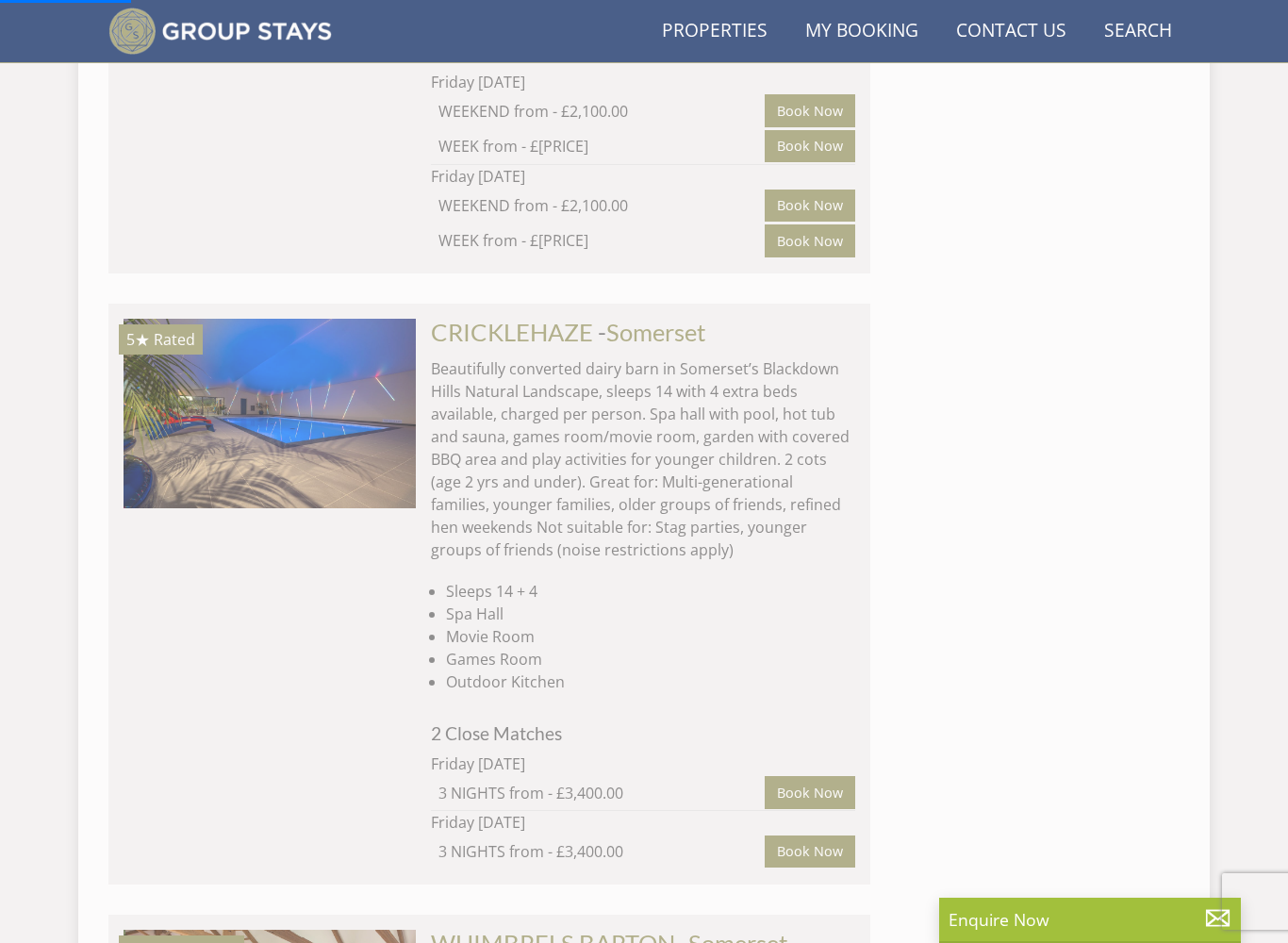 click on "CRICKLEHAZE" at bounding box center (512, 332) 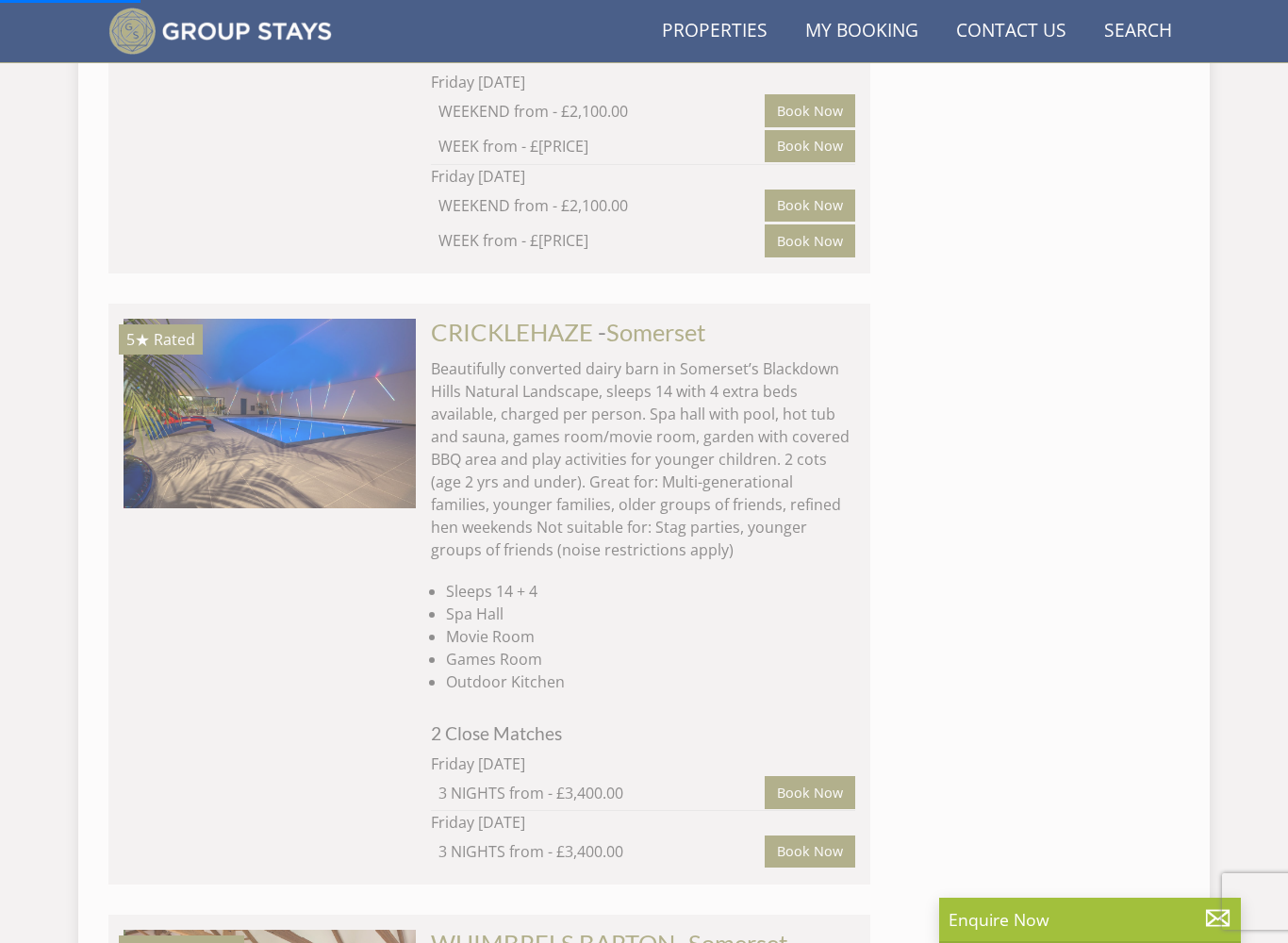 click on "CRICKLEHAZE" at bounding box center [512, 332] 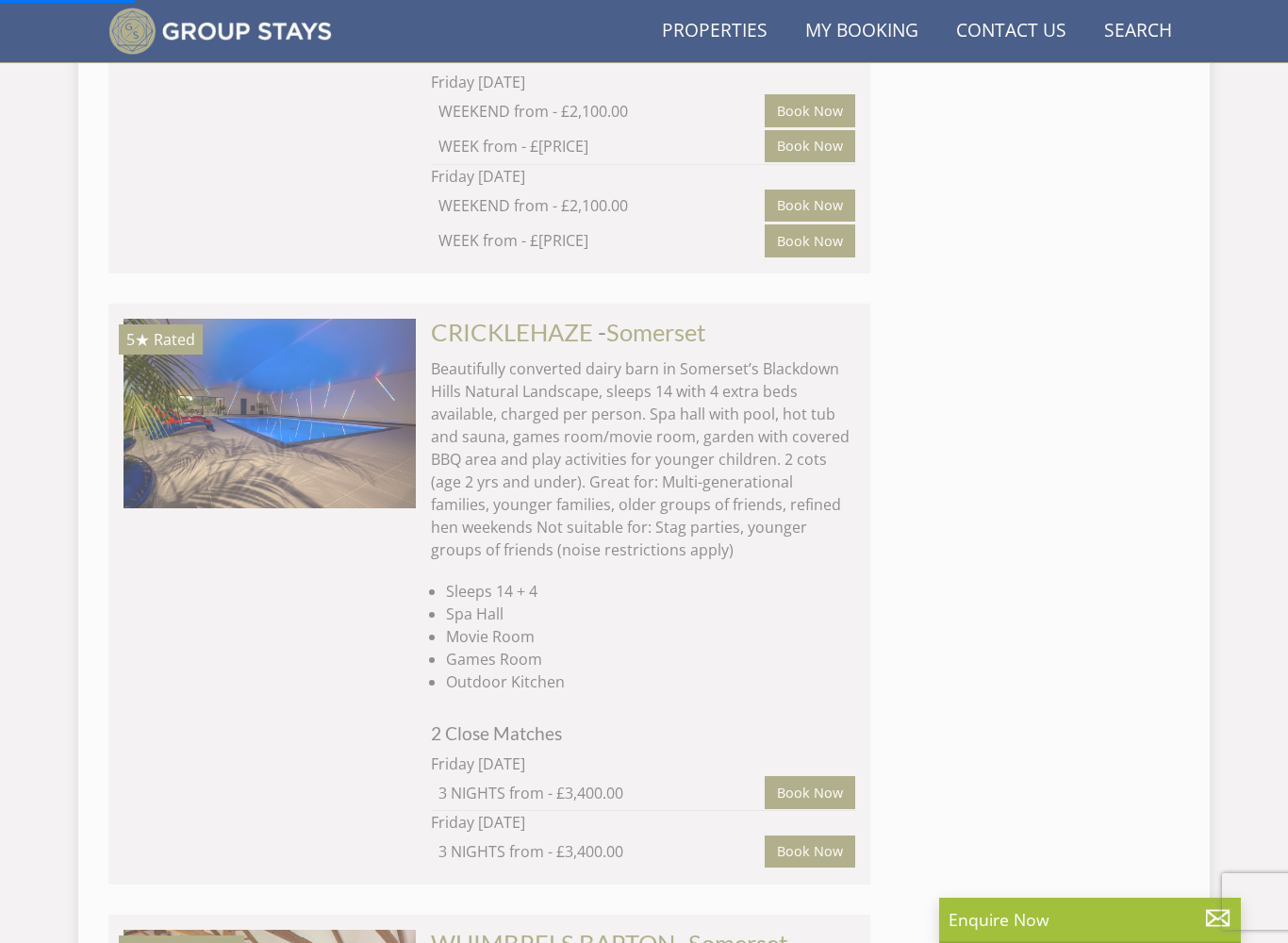click on "CRICKLEHAZE" at bounding box center [512, 332] 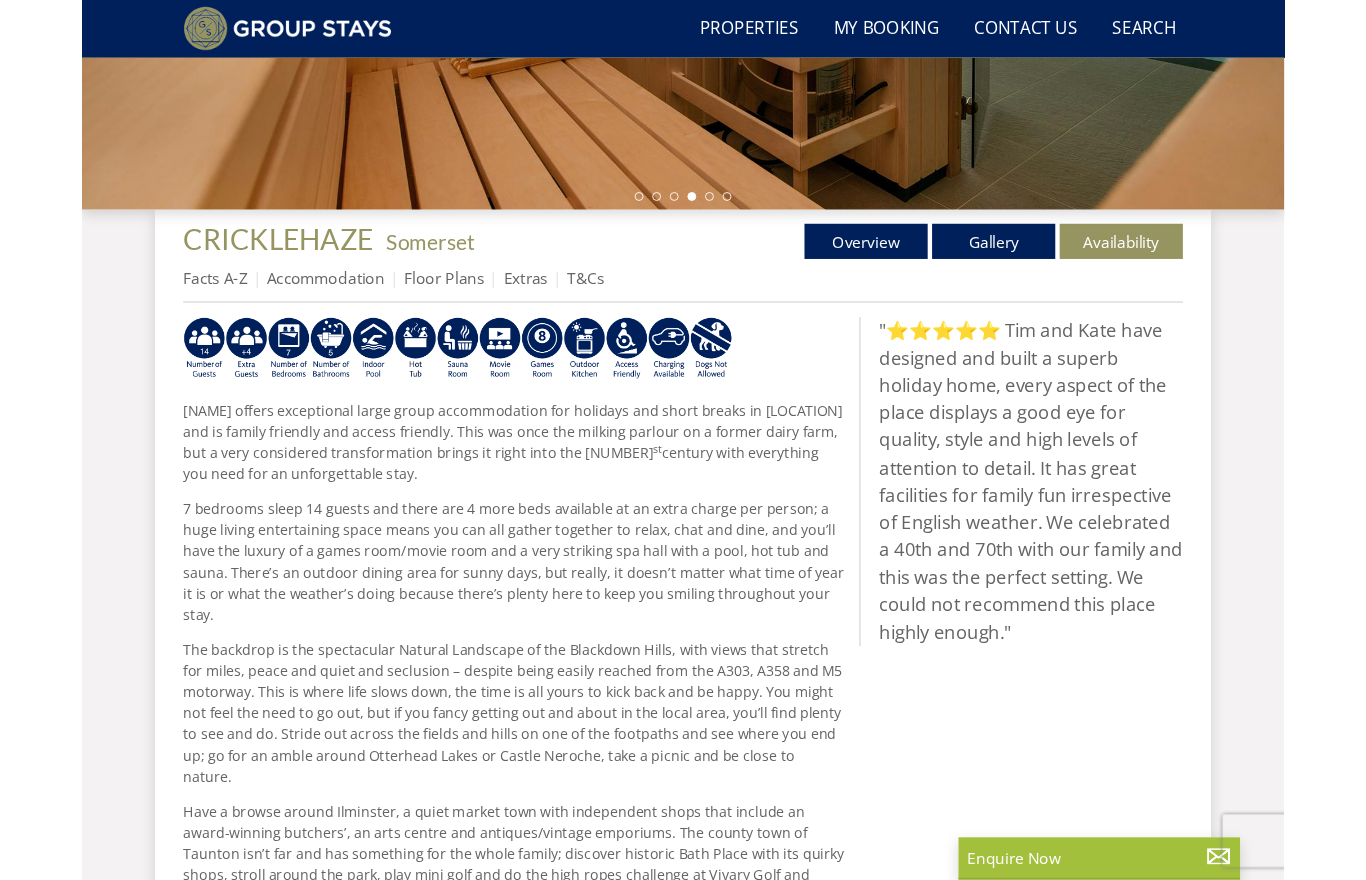 scroll, scrollTop: 572, scrollLeft: 0, axis: vertical 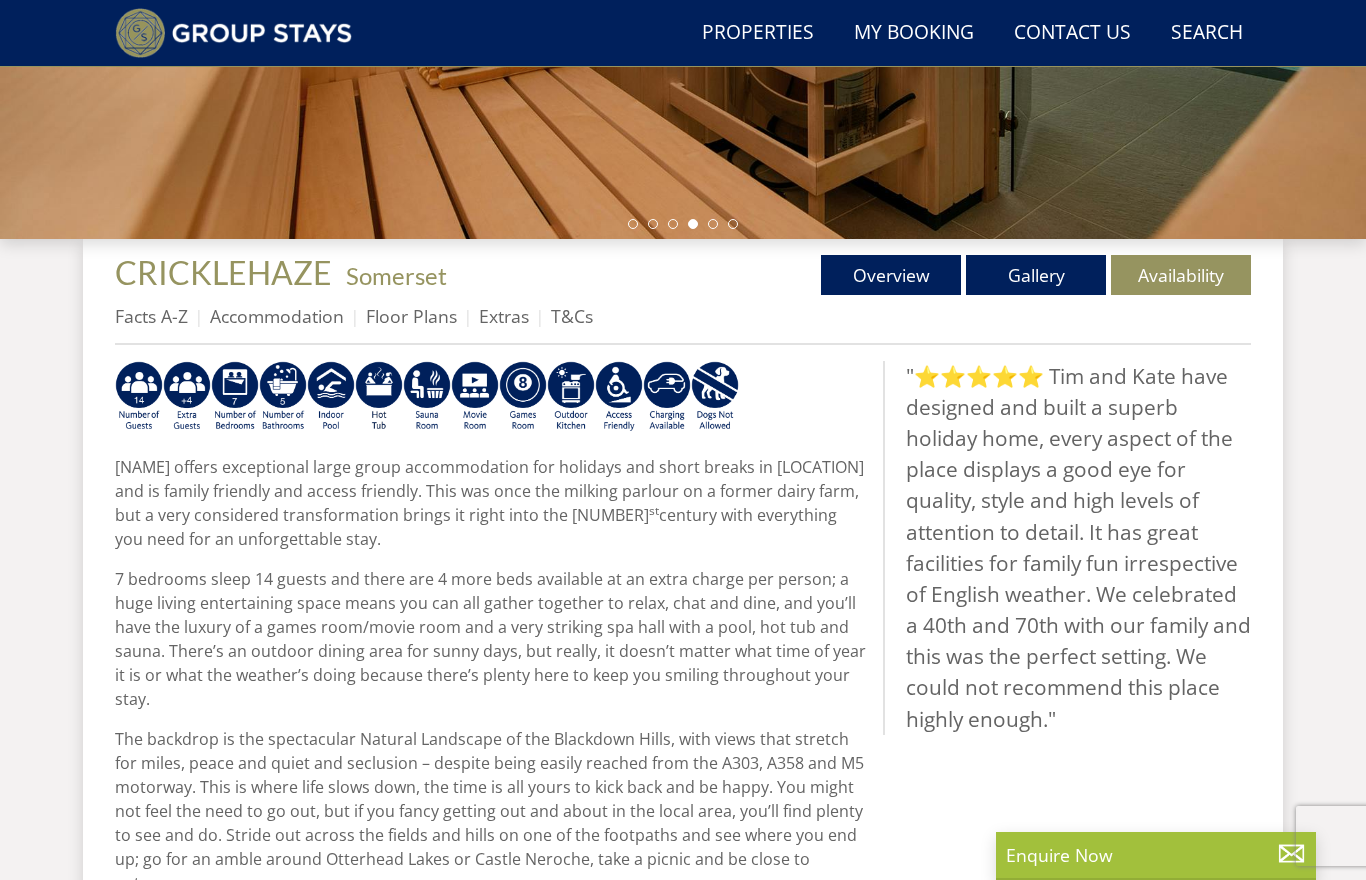 click on "Floor Plans" at bounding box center (411, 316) 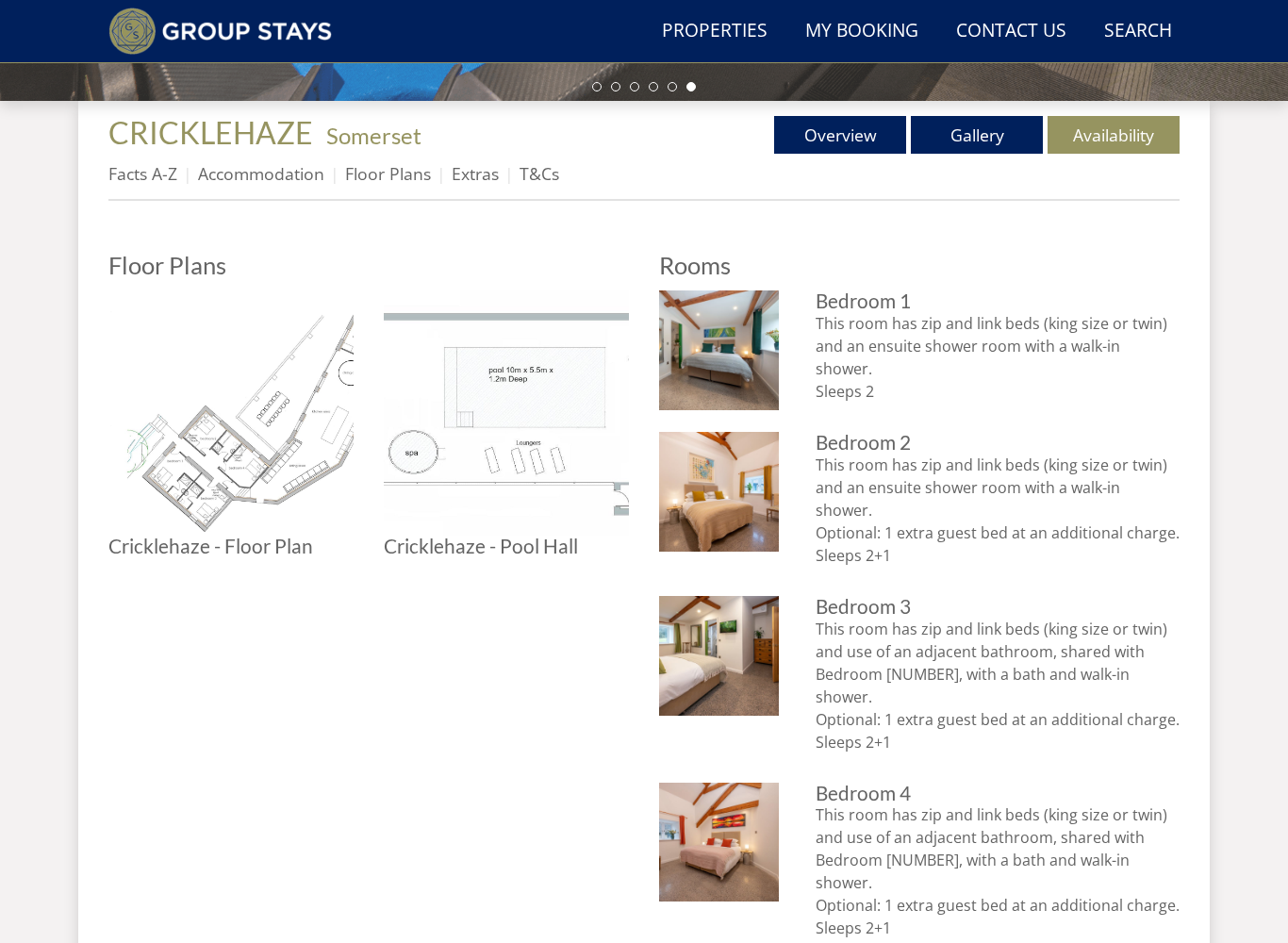 scroll, scrollTop: 668, scrollLeft: 0, axis: vertical 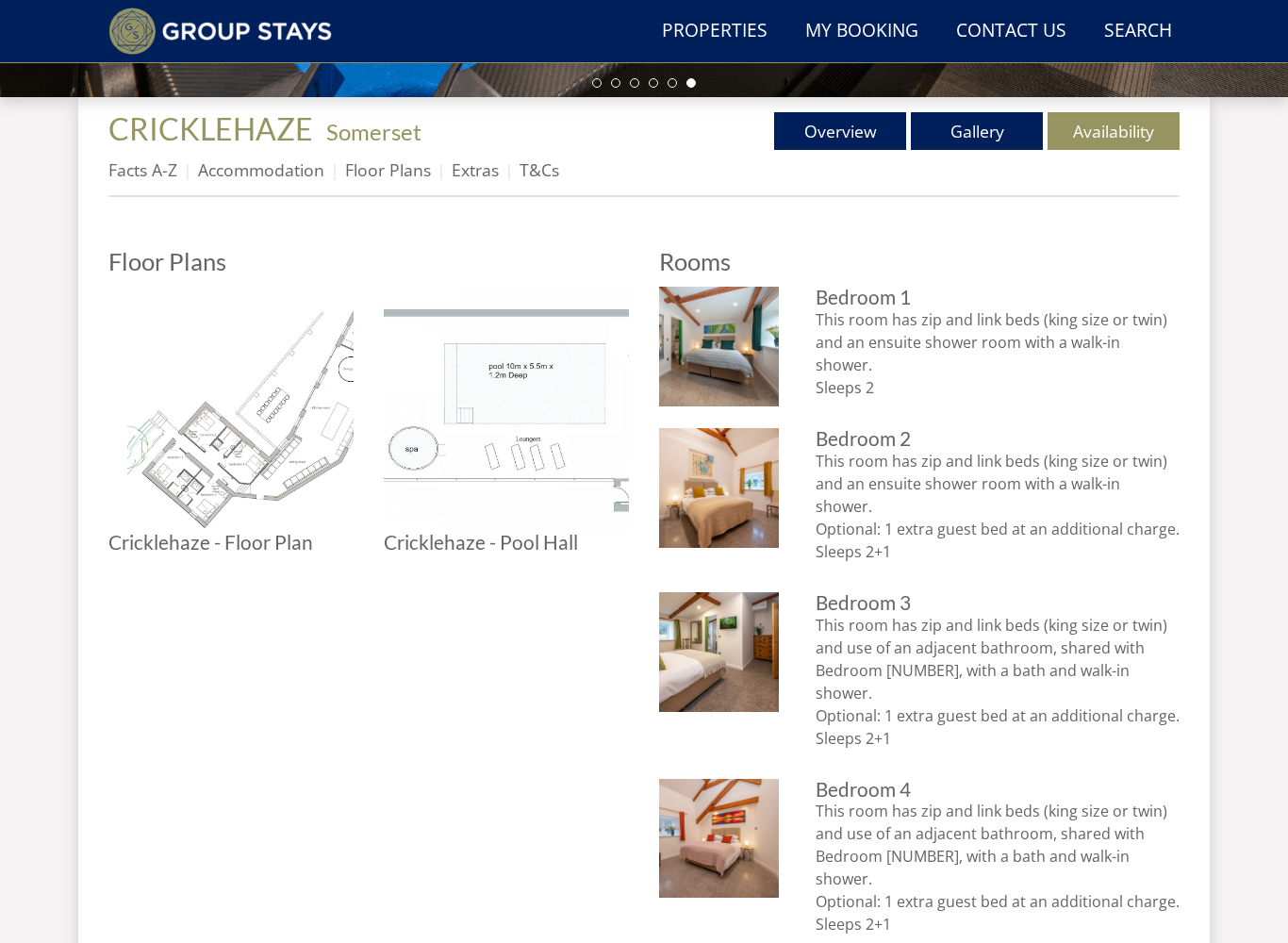 click at bounding box center (231, 409) 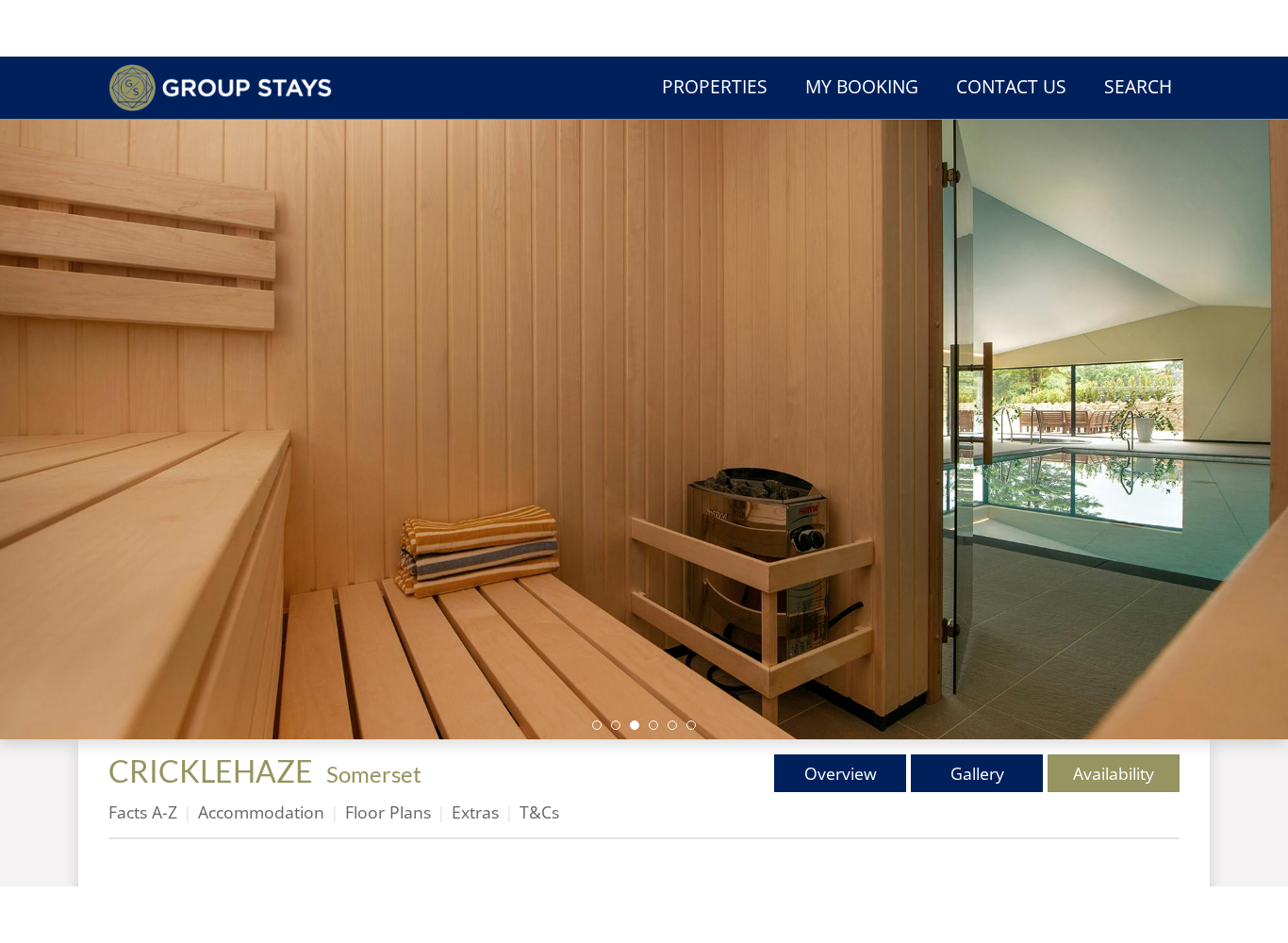 scroll, scrollTop: 417, scrollLeft: 0, axis: vertical 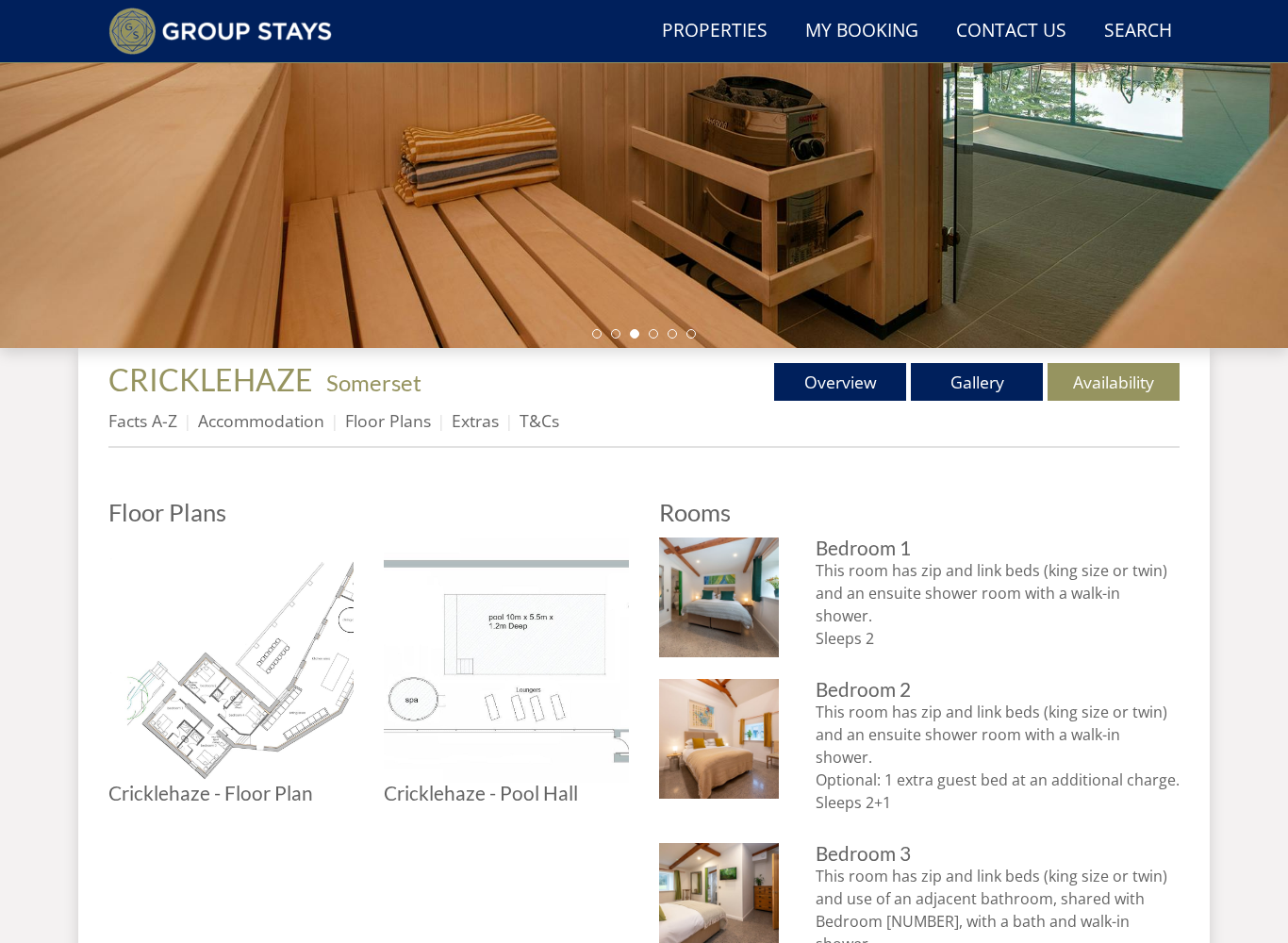 click at bounding box center [506, 660] 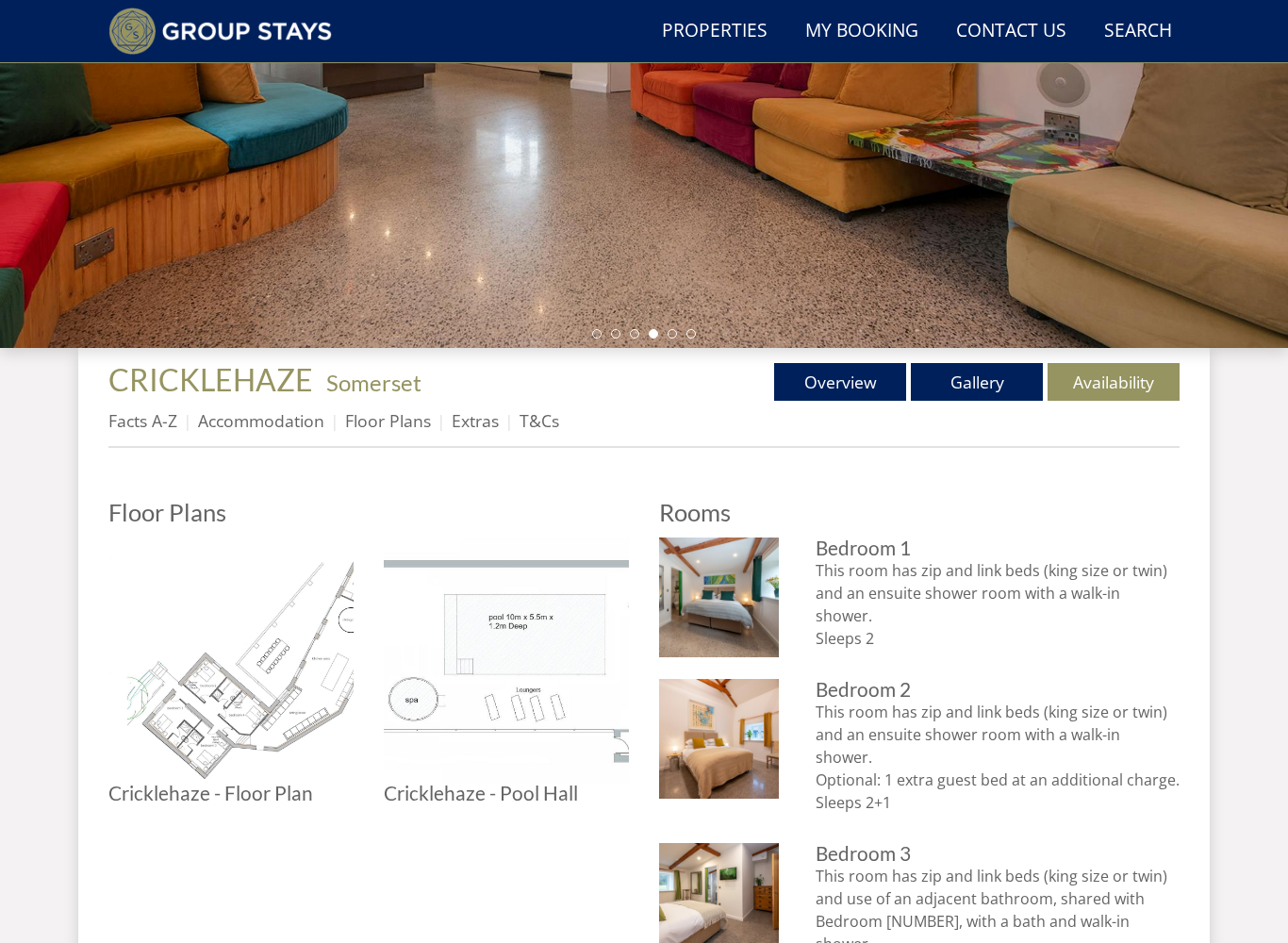 click on "Facts A-Z" at bounding box center (142, 421) 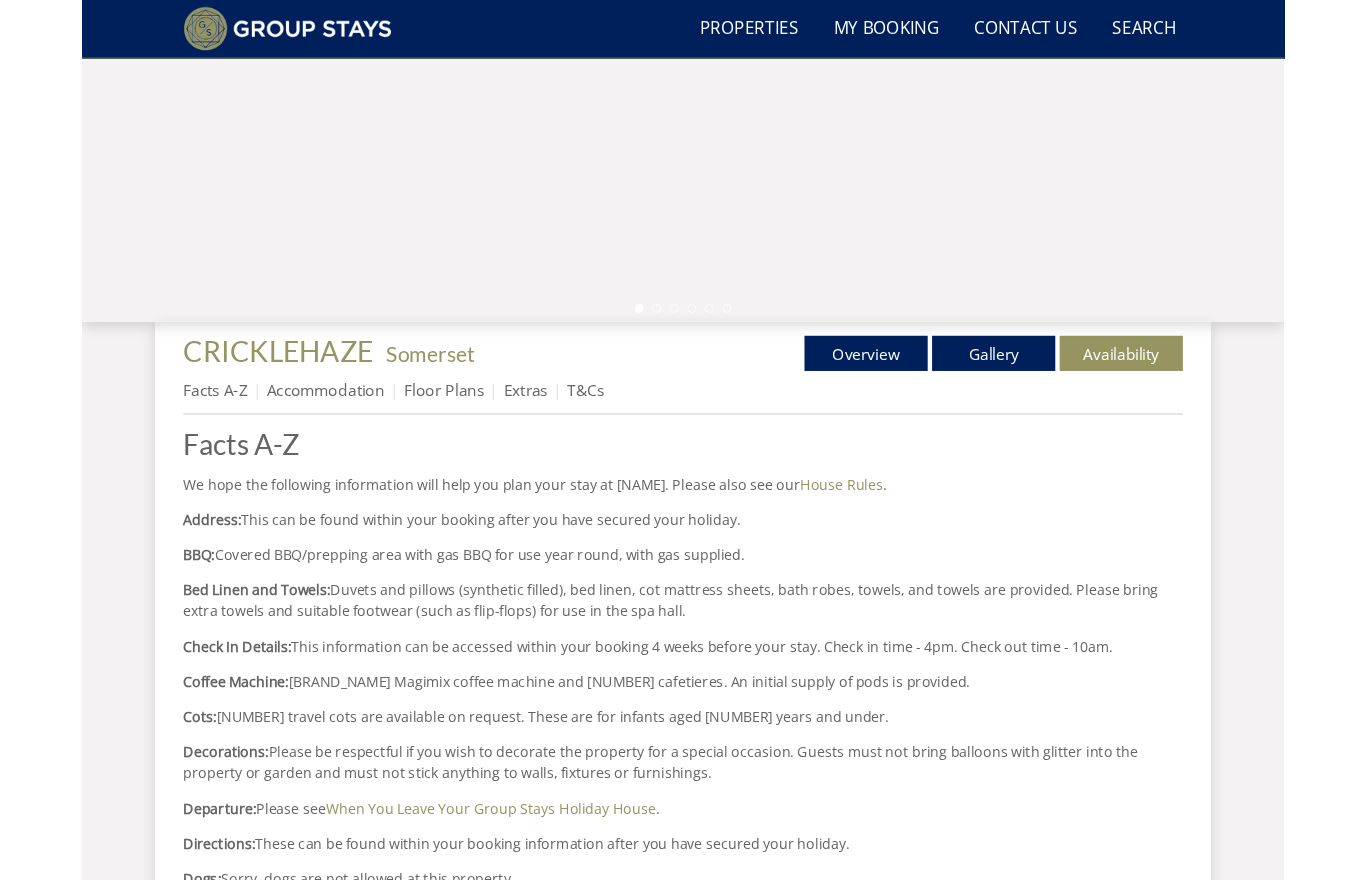 scroll, scrollTop: 443, scrollLeft: 0, axis: vertical 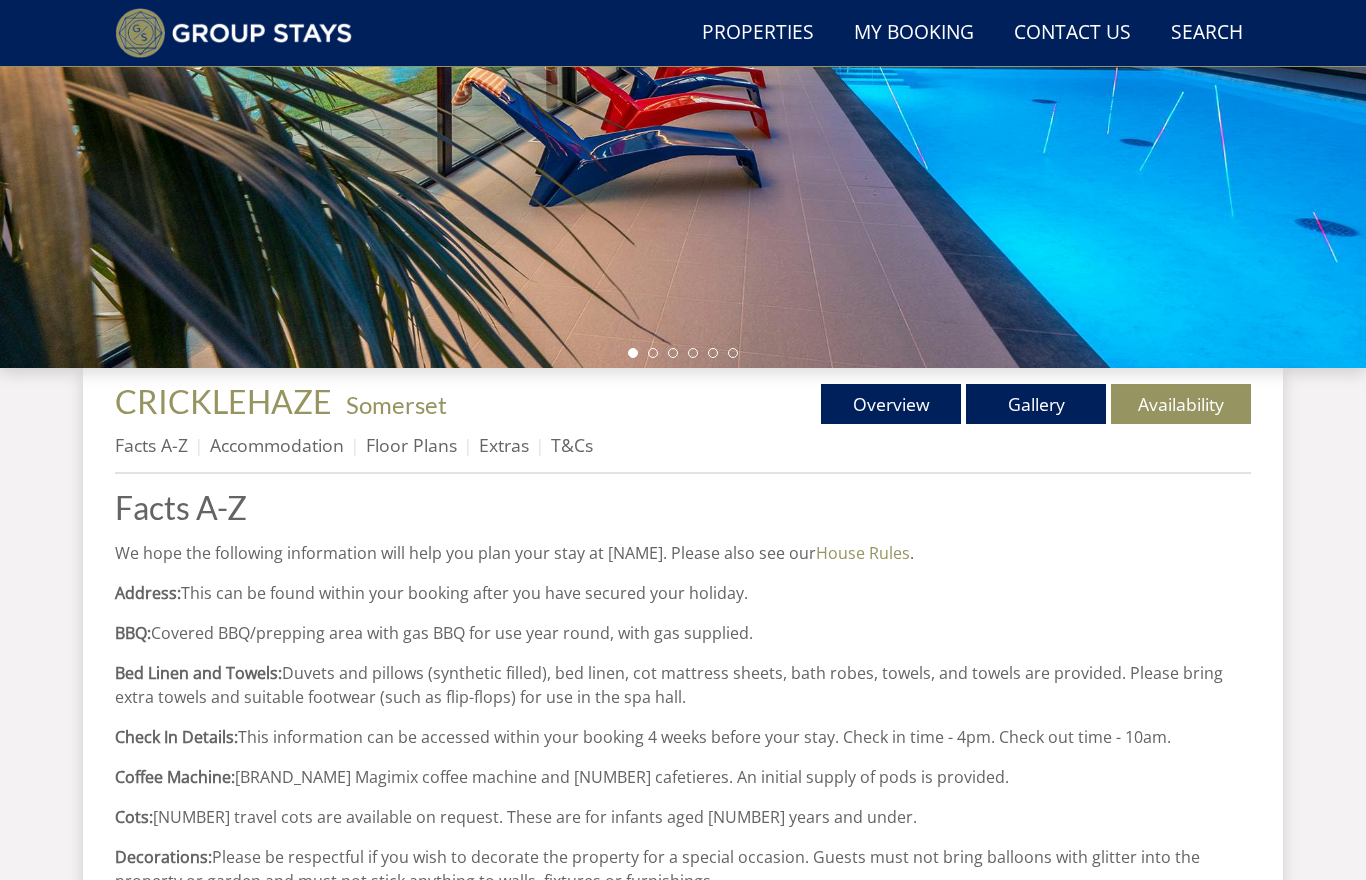 click on "Gallery" at bounding box center [1036, 404] 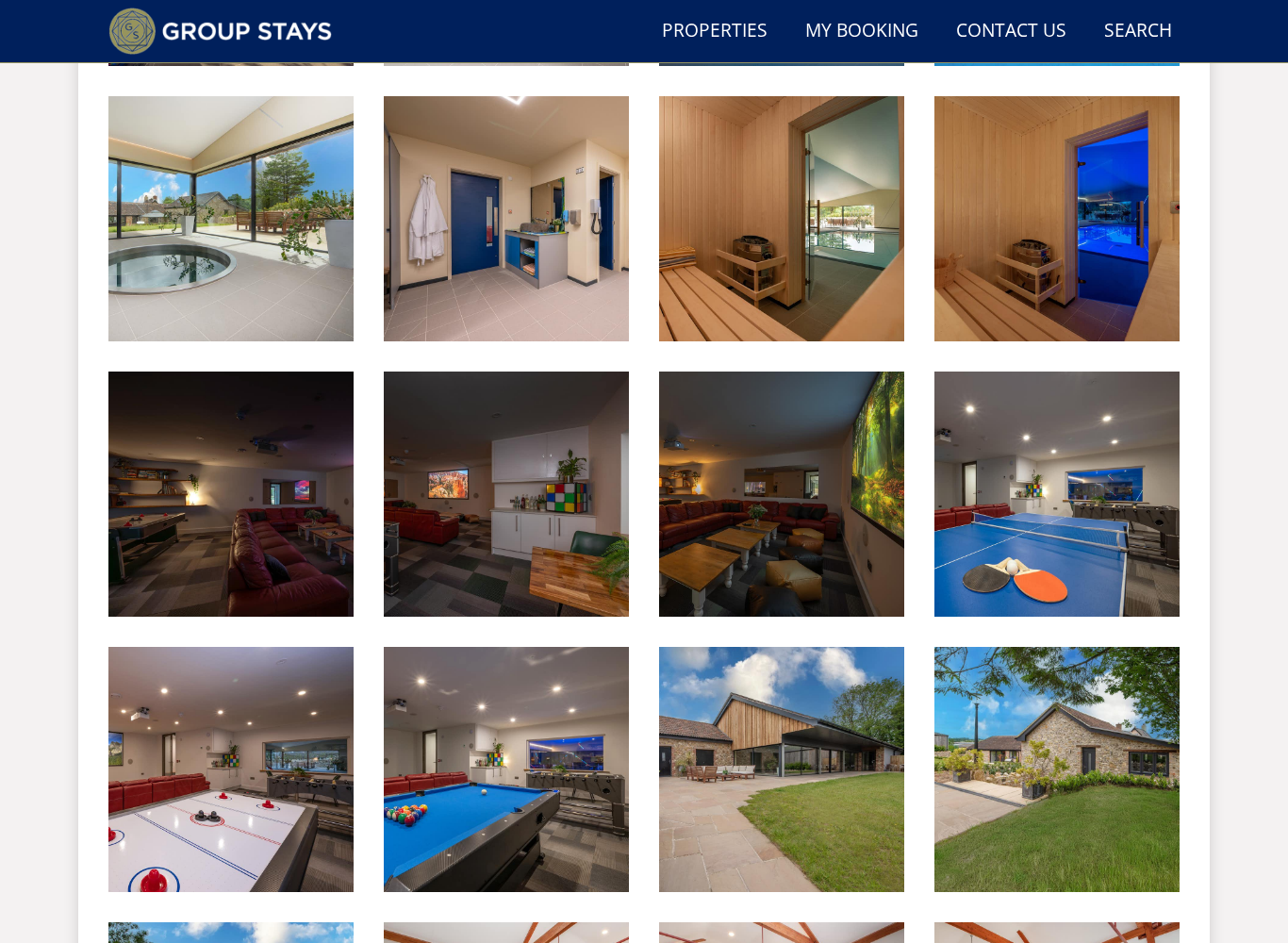 scroll, scrollTop: 1059, scrollLeft: 0, axis: vertical 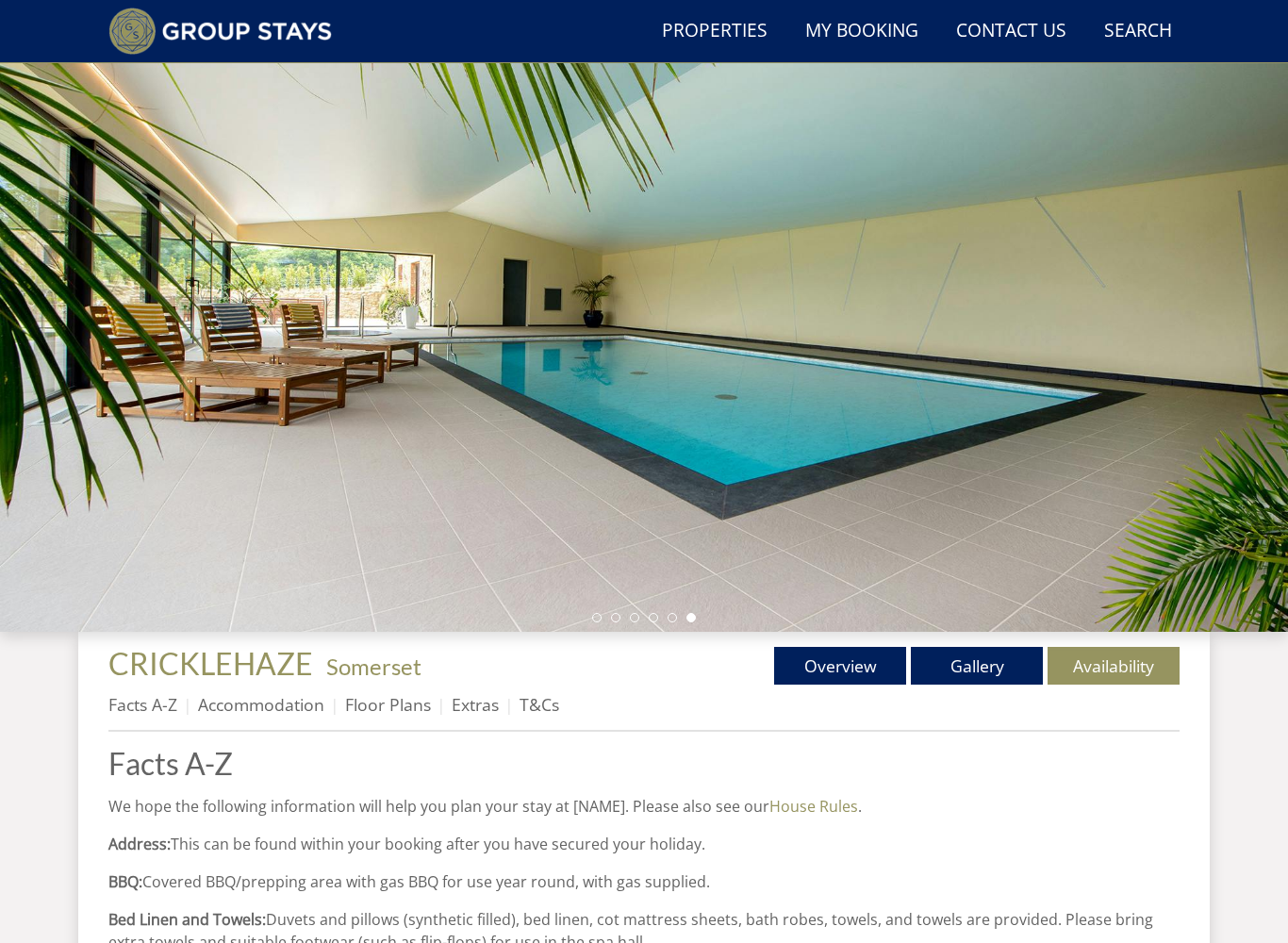click on "Availability" at bounding box center [1114, 666] 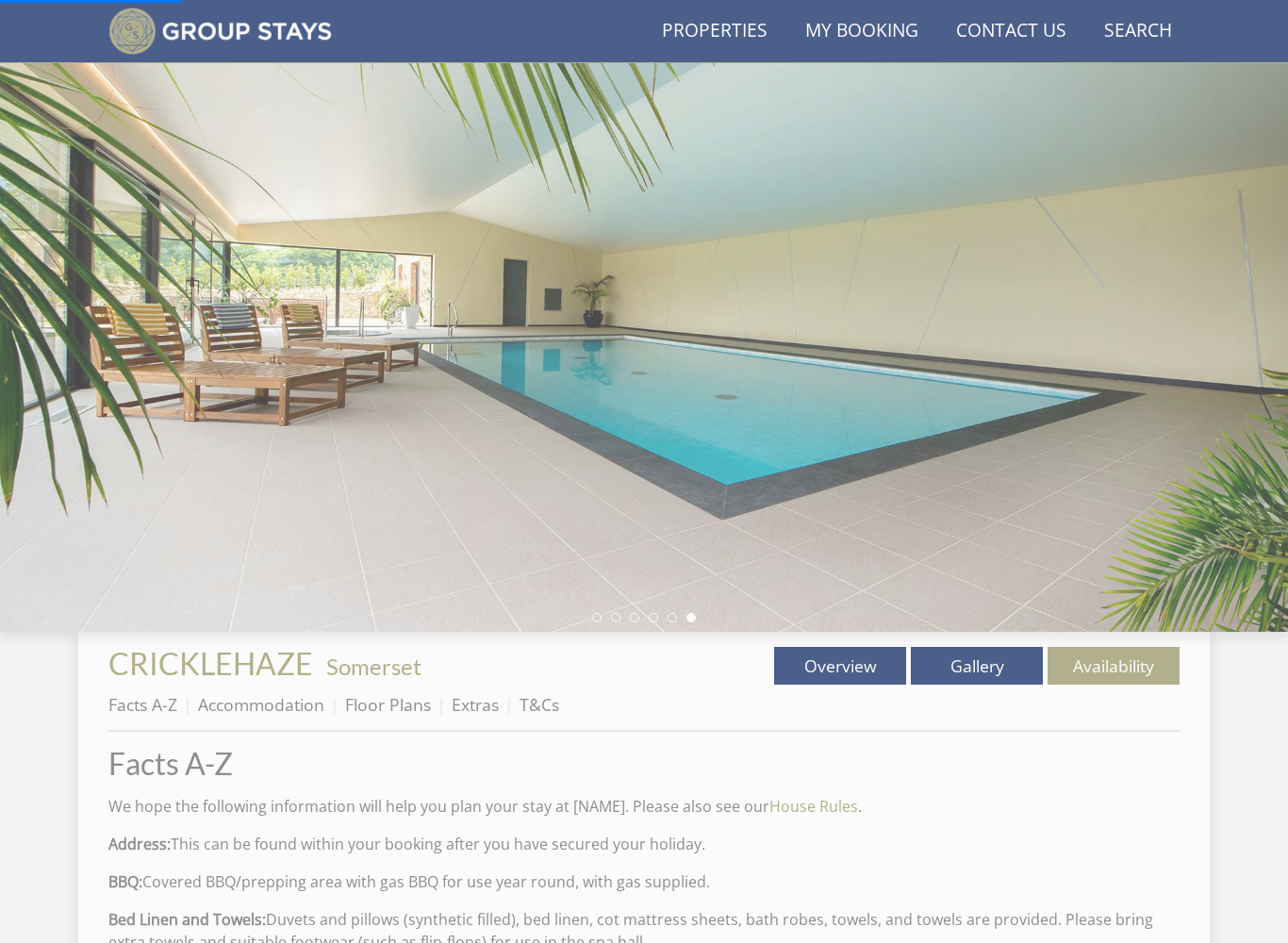 click on "Availability" at bounding box center (1114, 666) 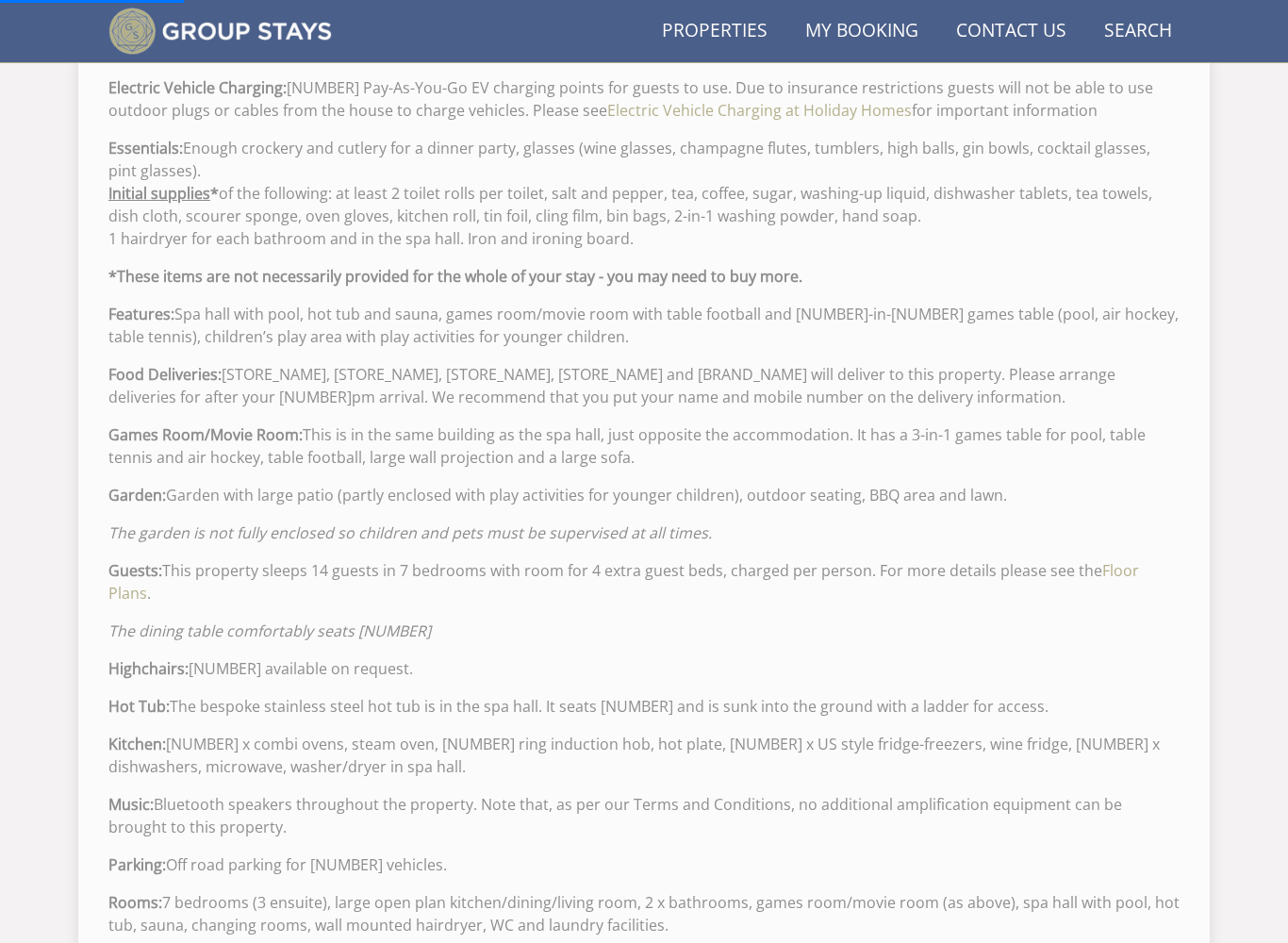 scroll, scrollTop: 1313, scrollLeft: 0, axis: vertical 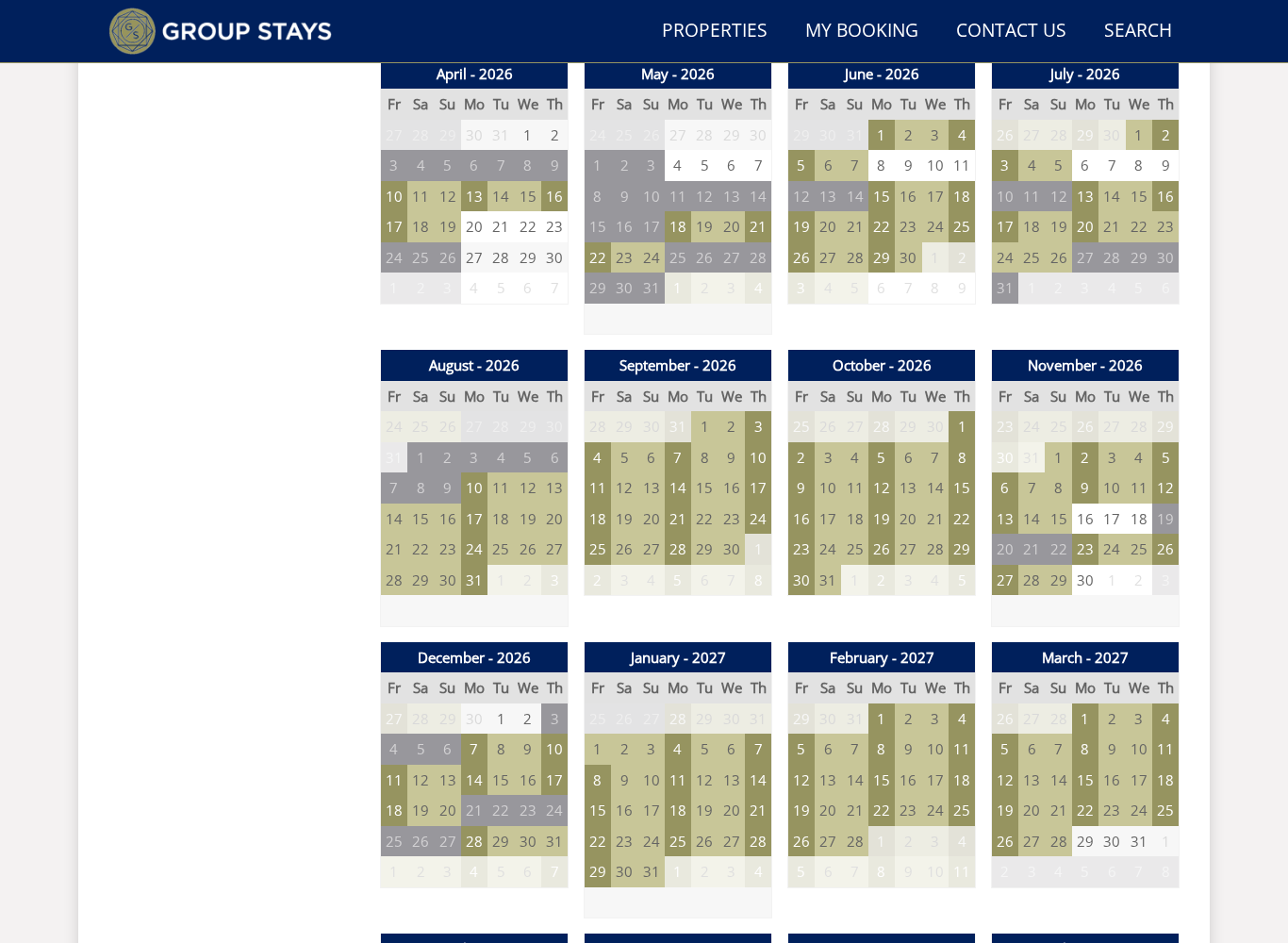 click on "11" at bounding box center [598, 488] 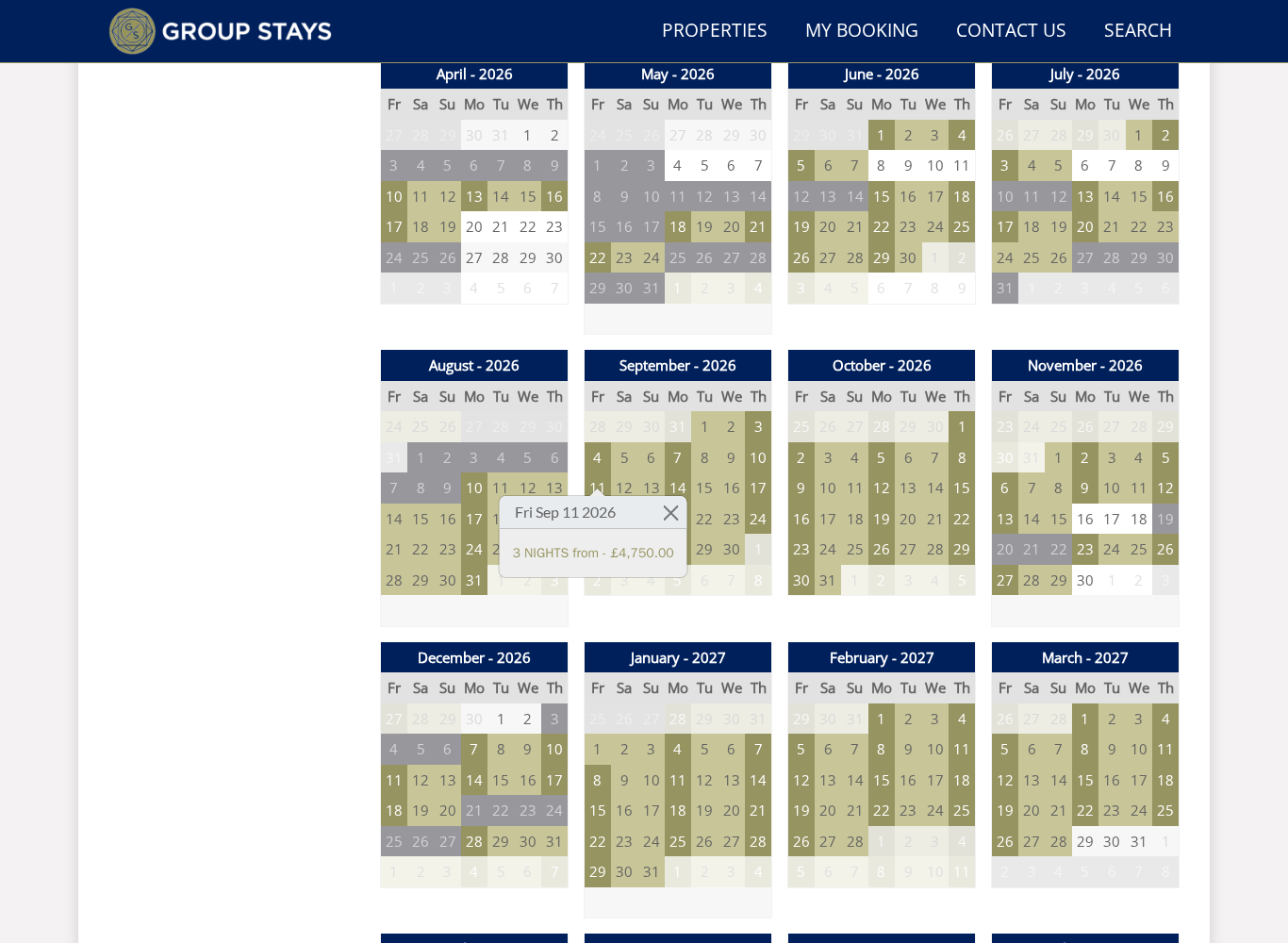 click on "14" at bounding box center [678, 488] 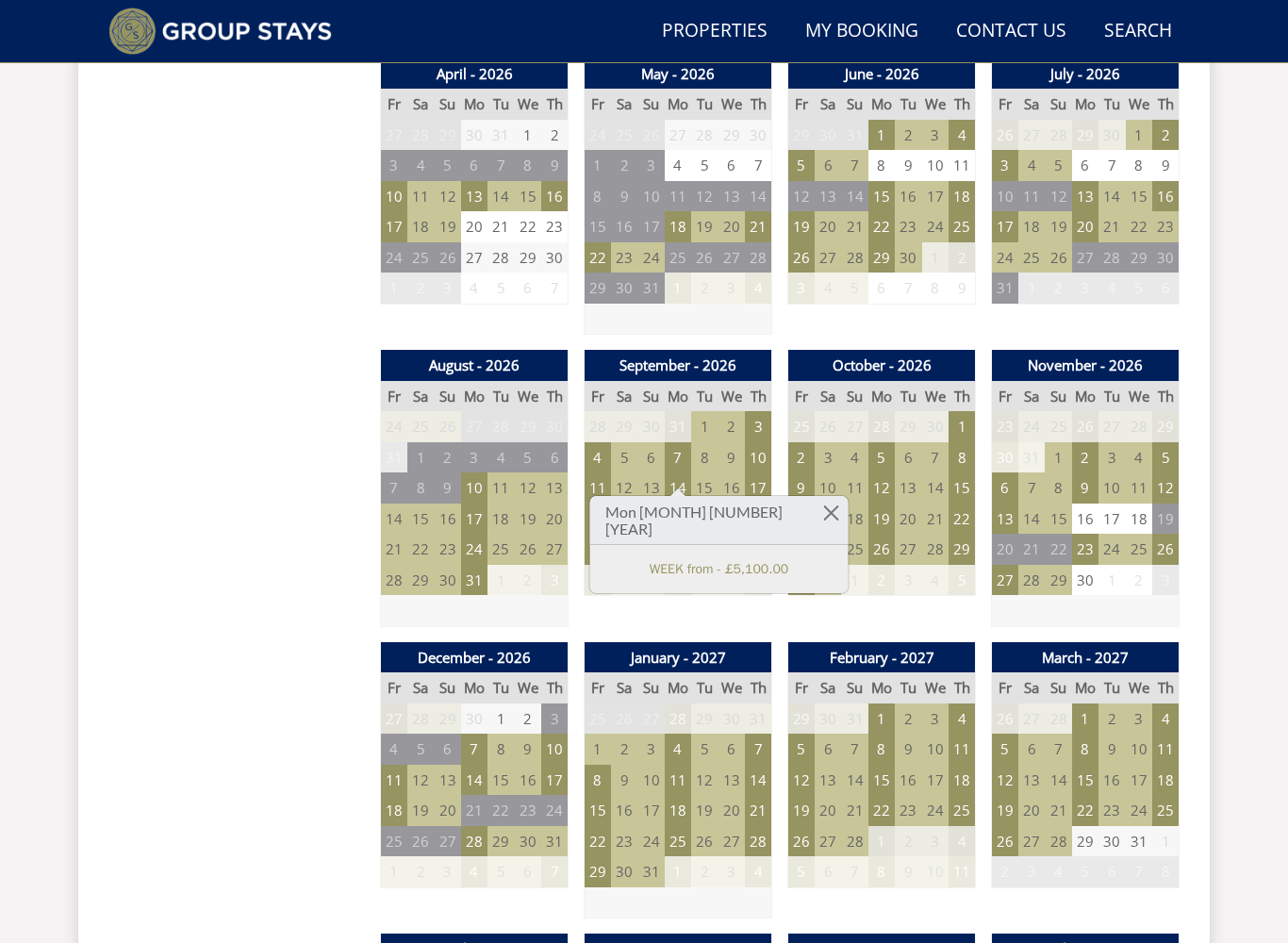 click on "11" at bounding box center (598, 488) 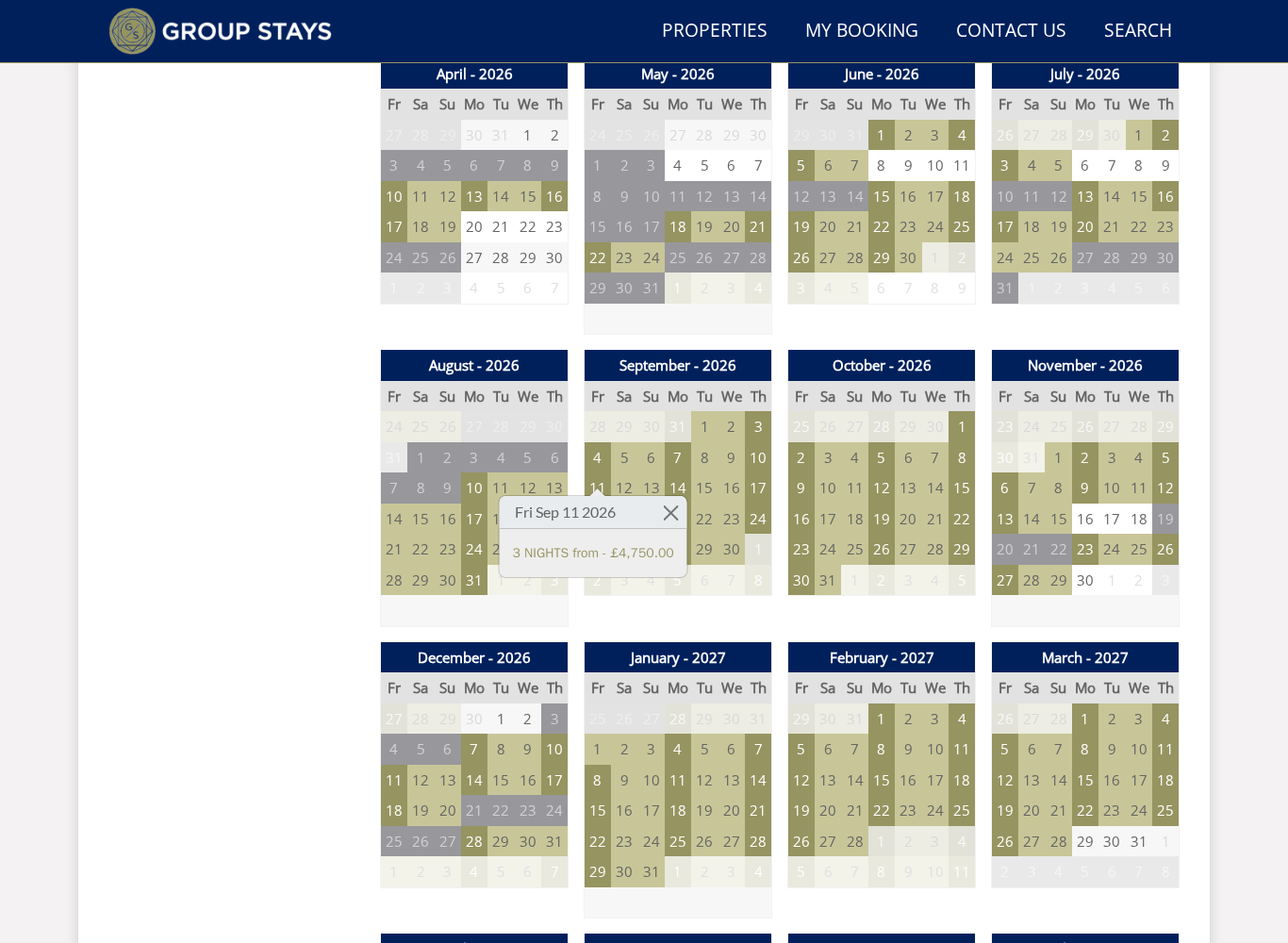 click on "3 NIGHTS from  - £4,750.00" at bounding box center (593, 553) 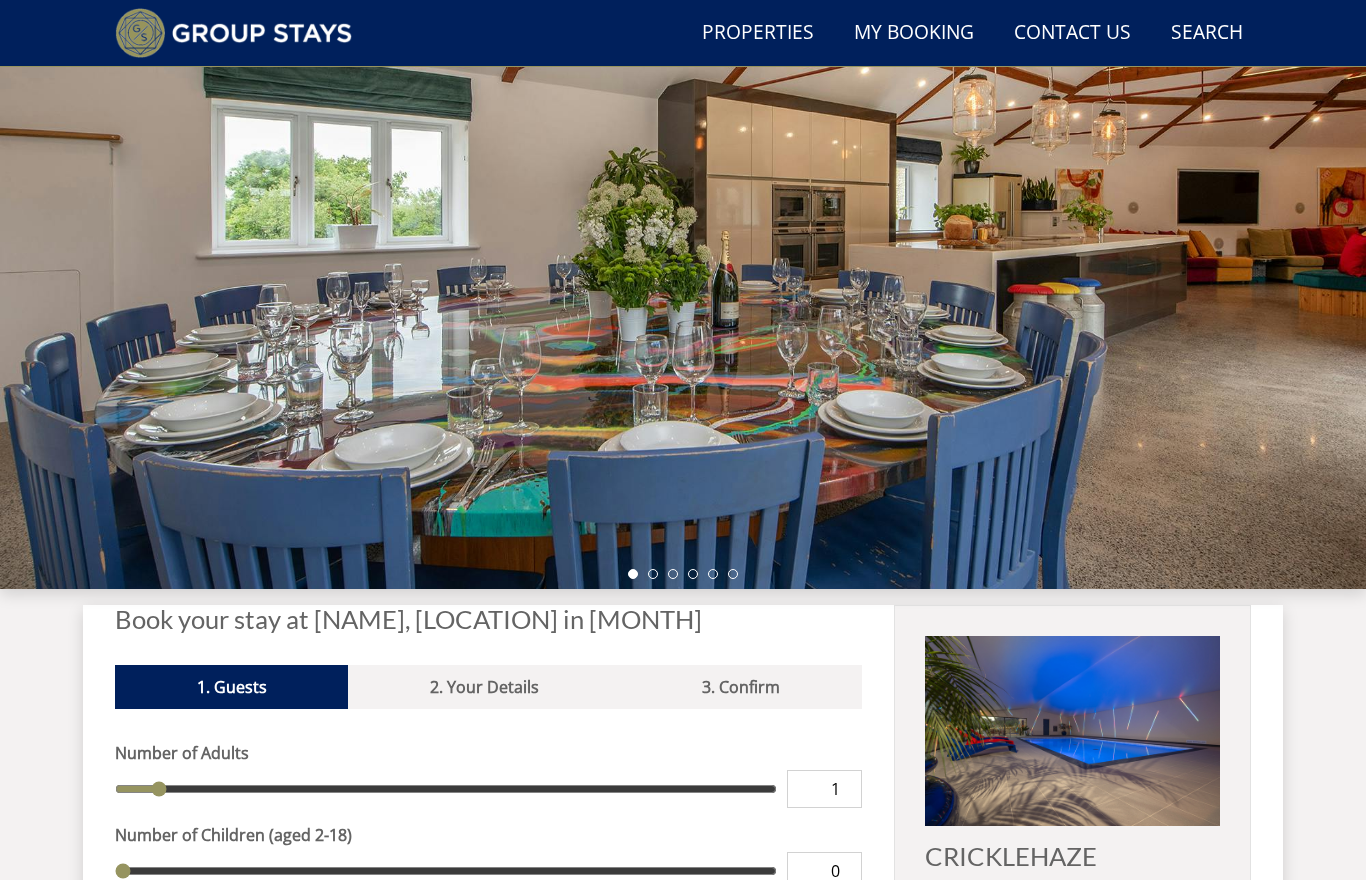 scroll, scrollTop: 211, scrollLeft: 0, axis: vertical 